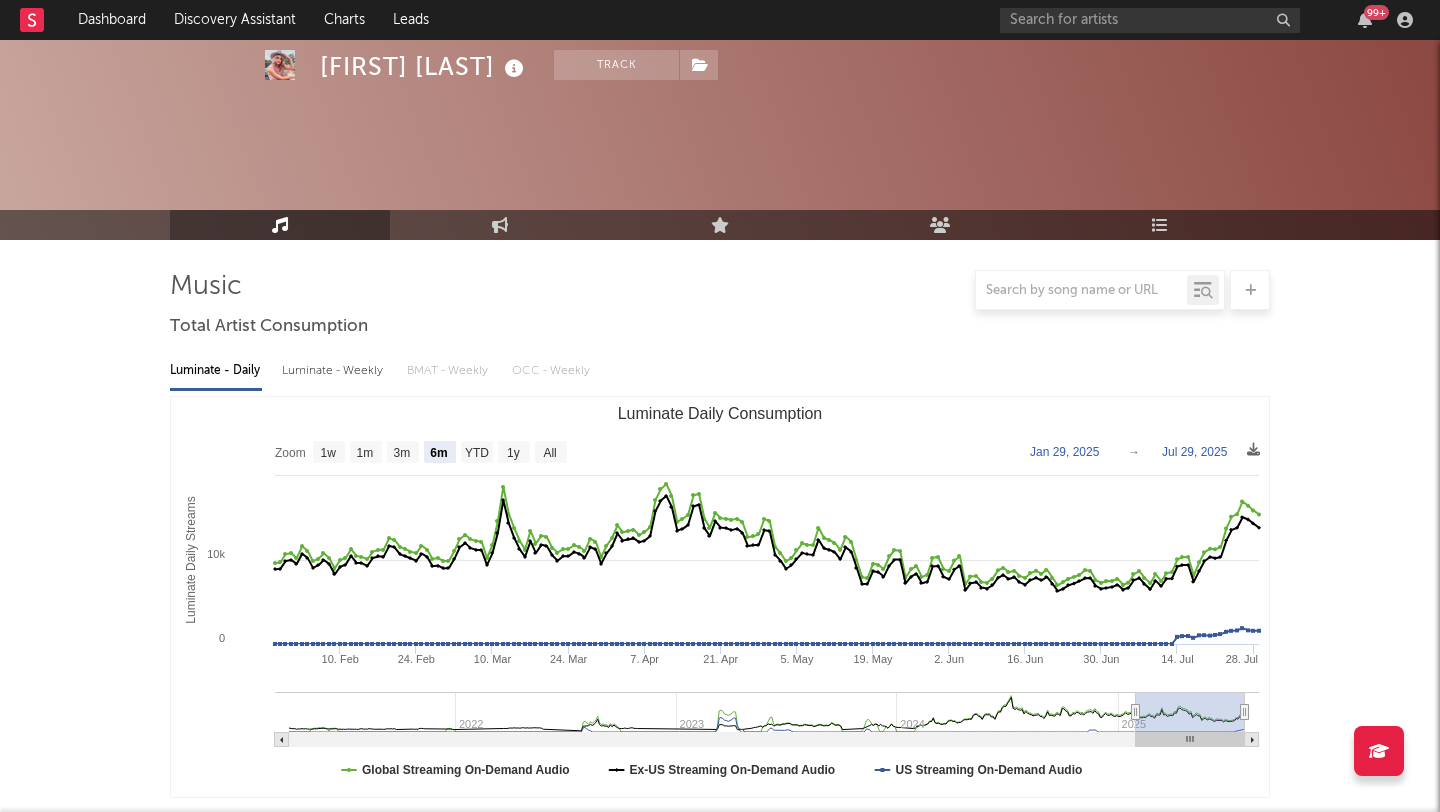 select on "6m" 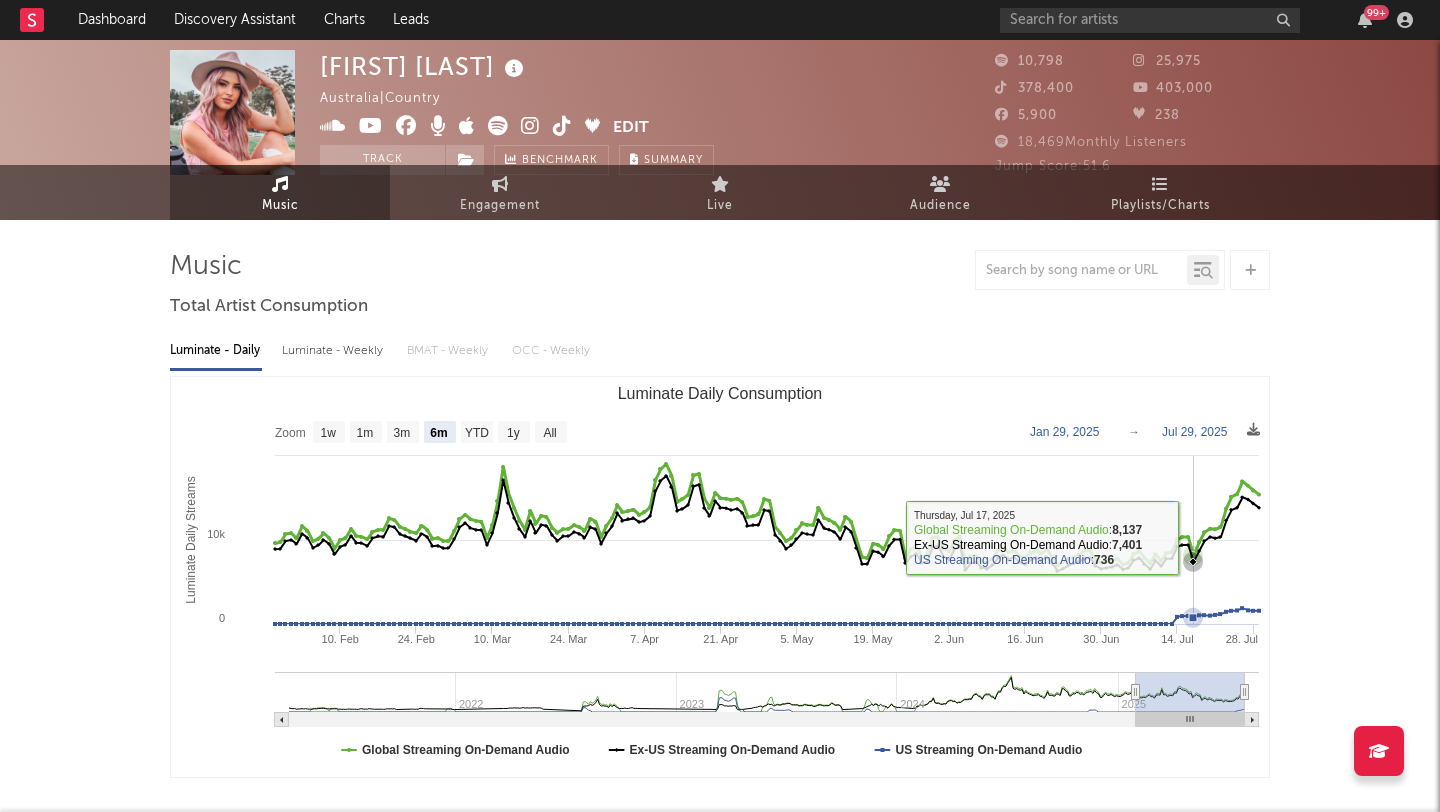scroll, scrollTop: 0, scrollLeft: 0, axis: both 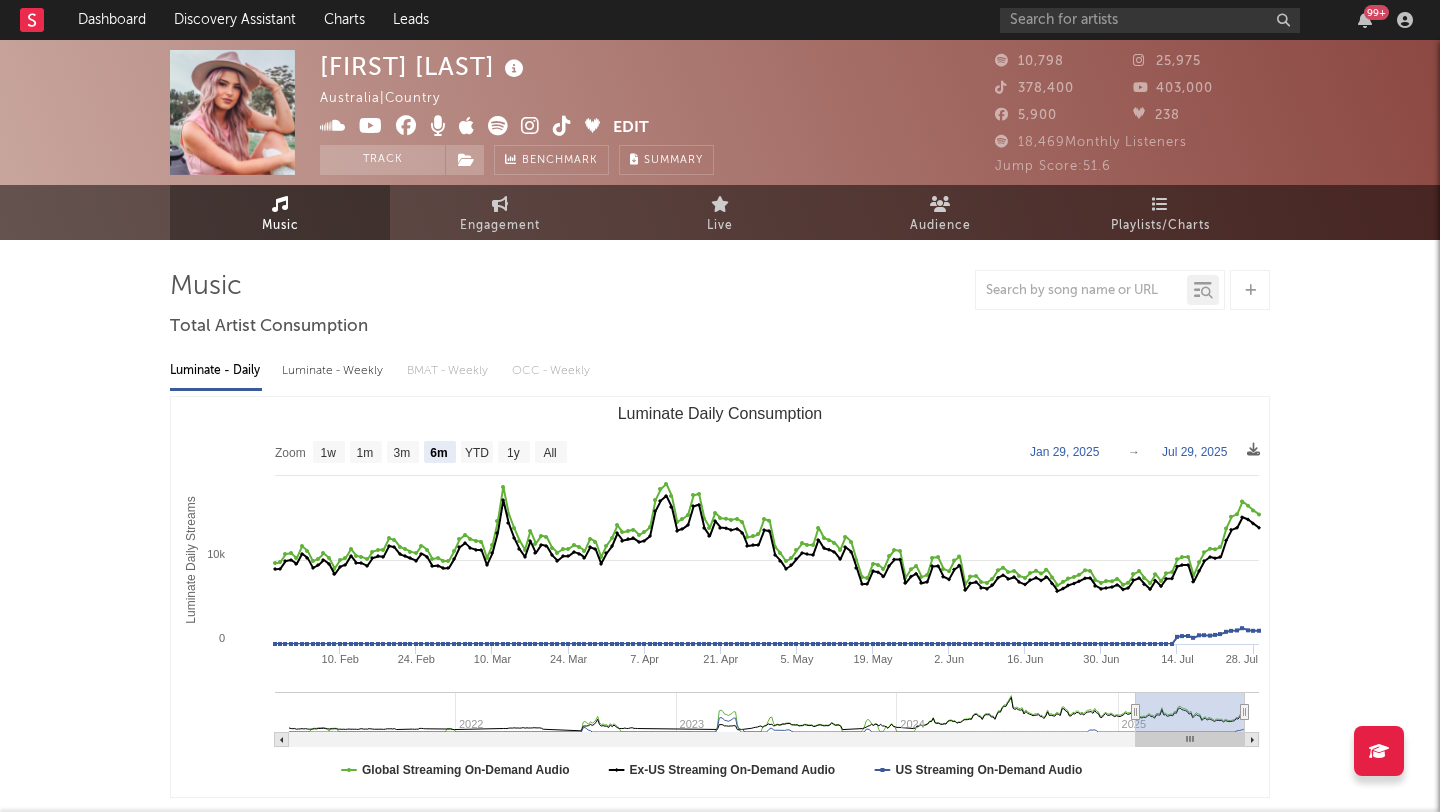 click at bounding box center (530, 126) 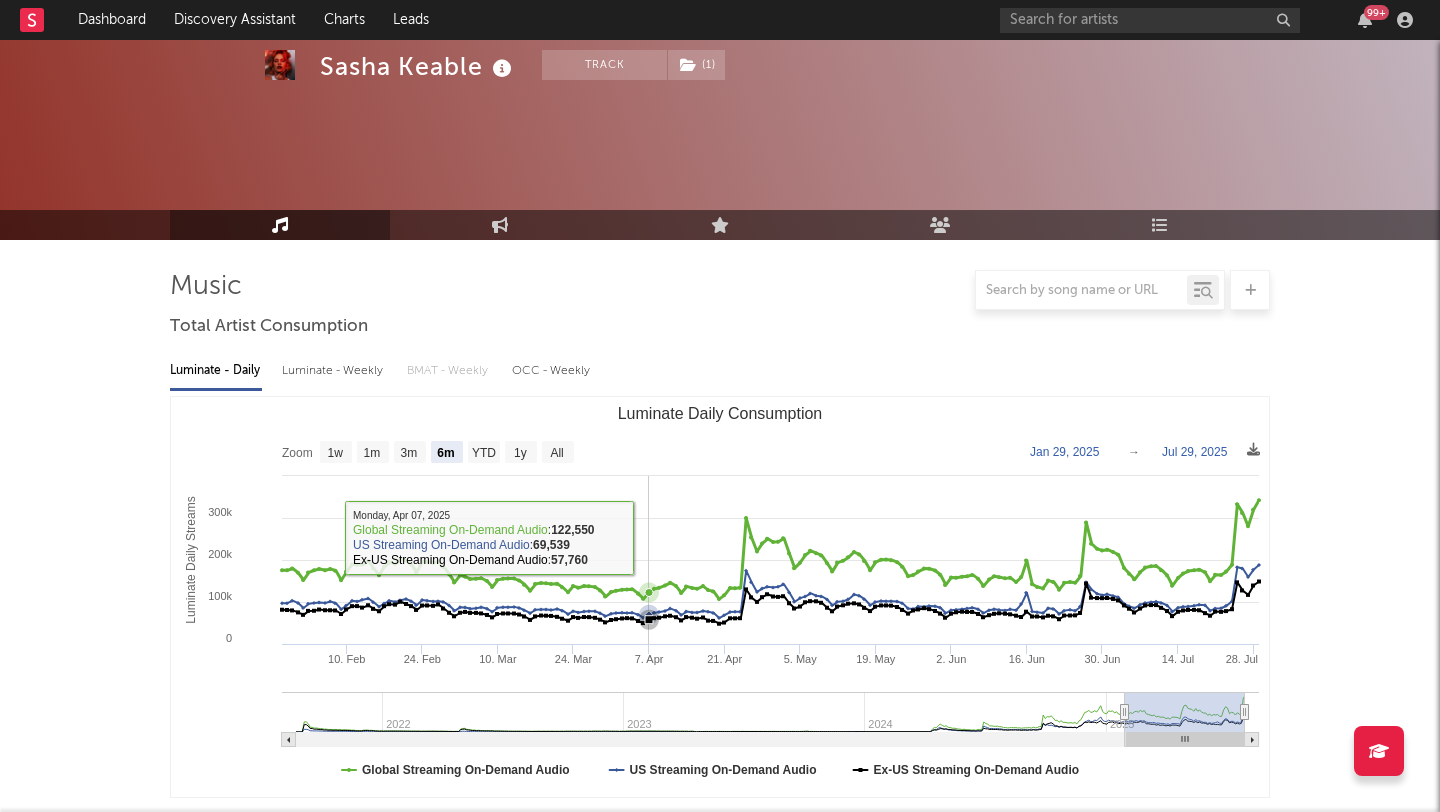 select on "6m" 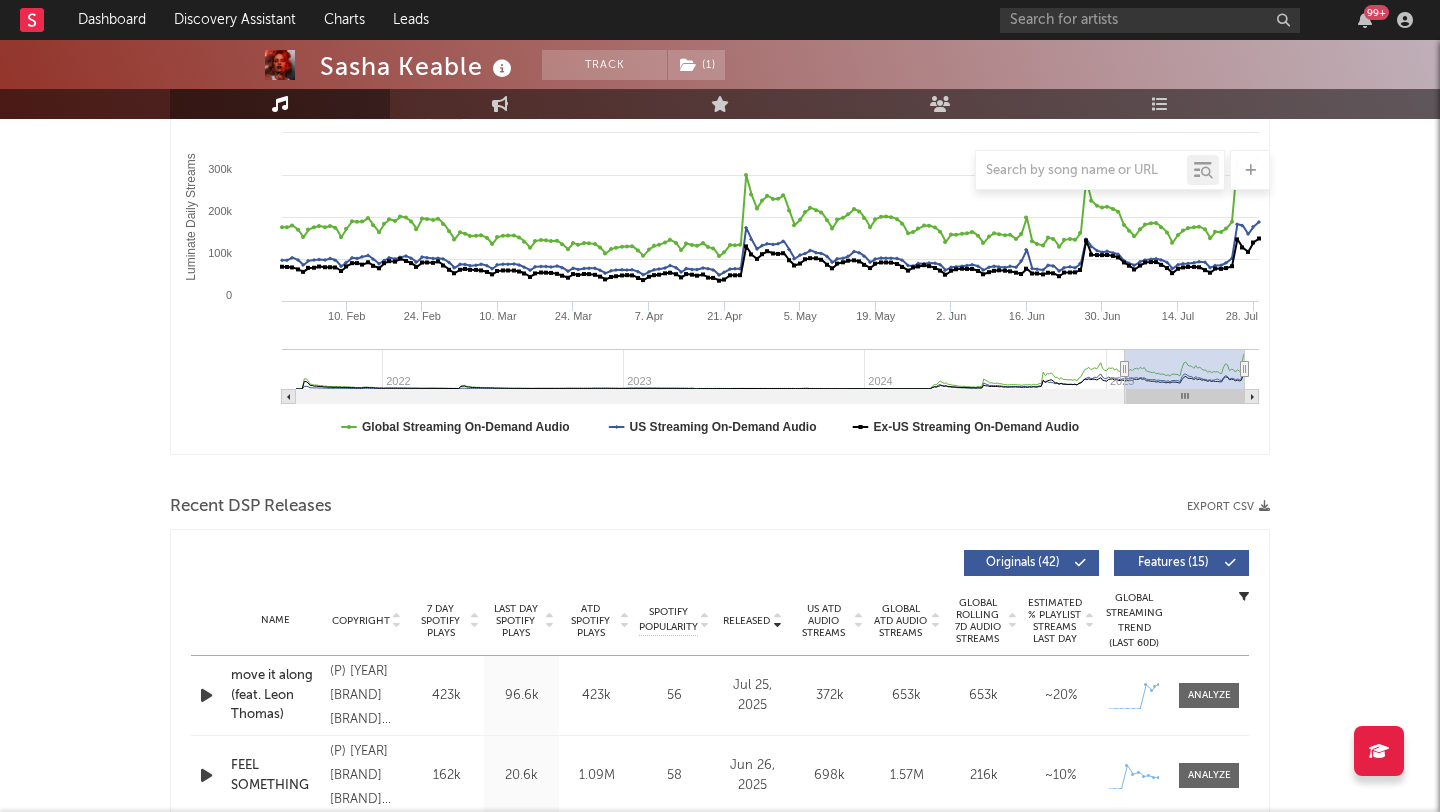 scroll, scrollTop: 0, scrollLeft: 0, axis: both 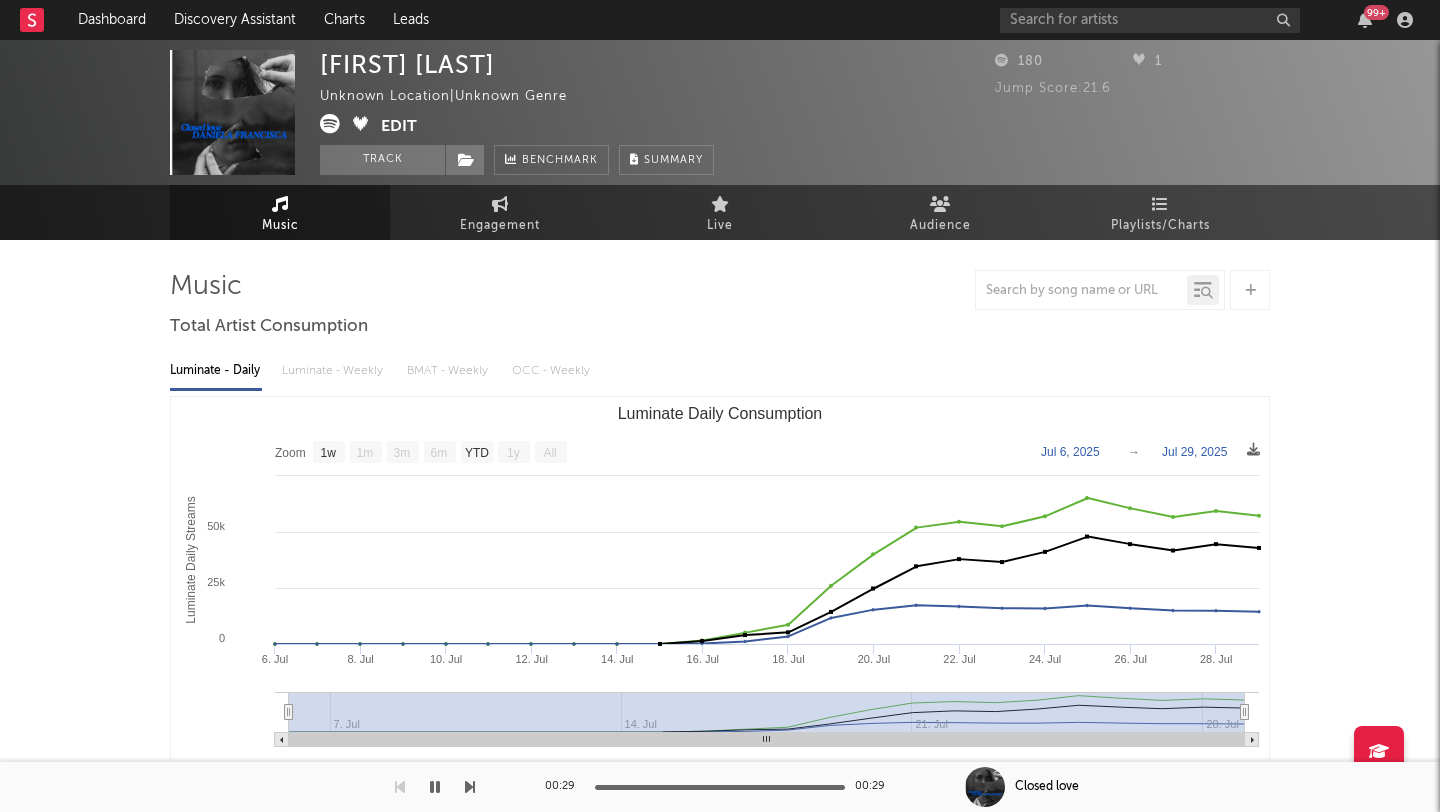 select on "1w" 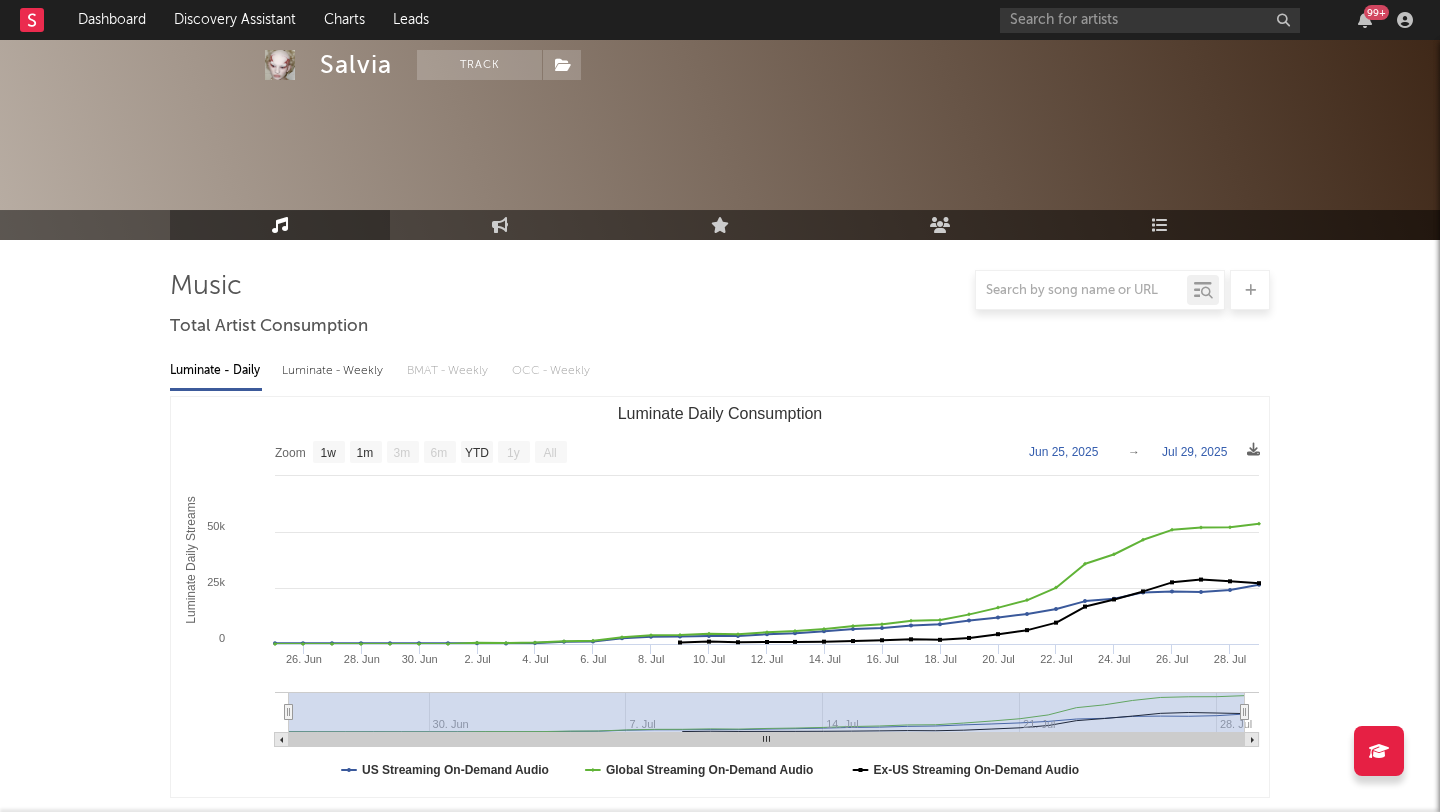 select on "1w" 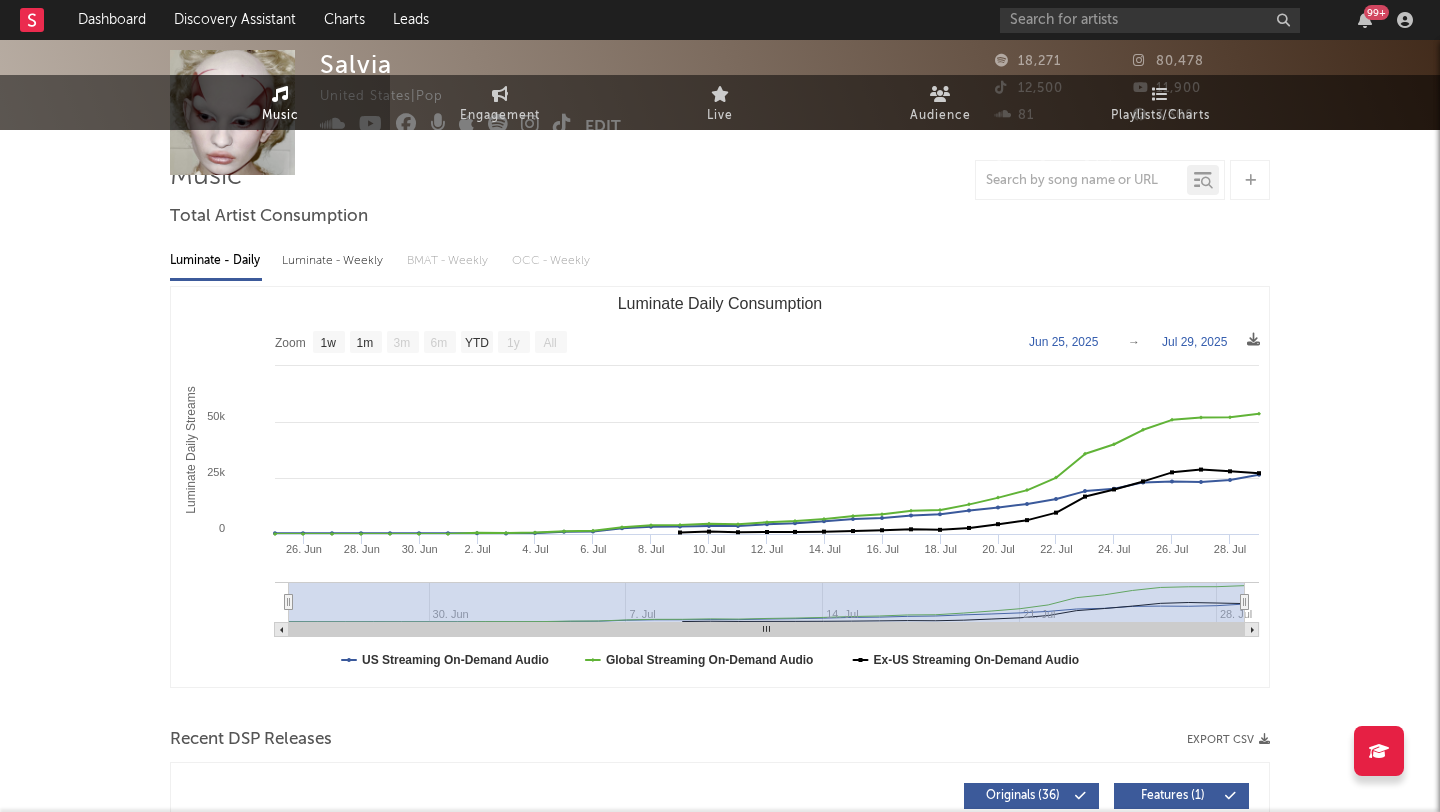 scroll, scrollTop: 0, scrollLeft: 0, axis: both 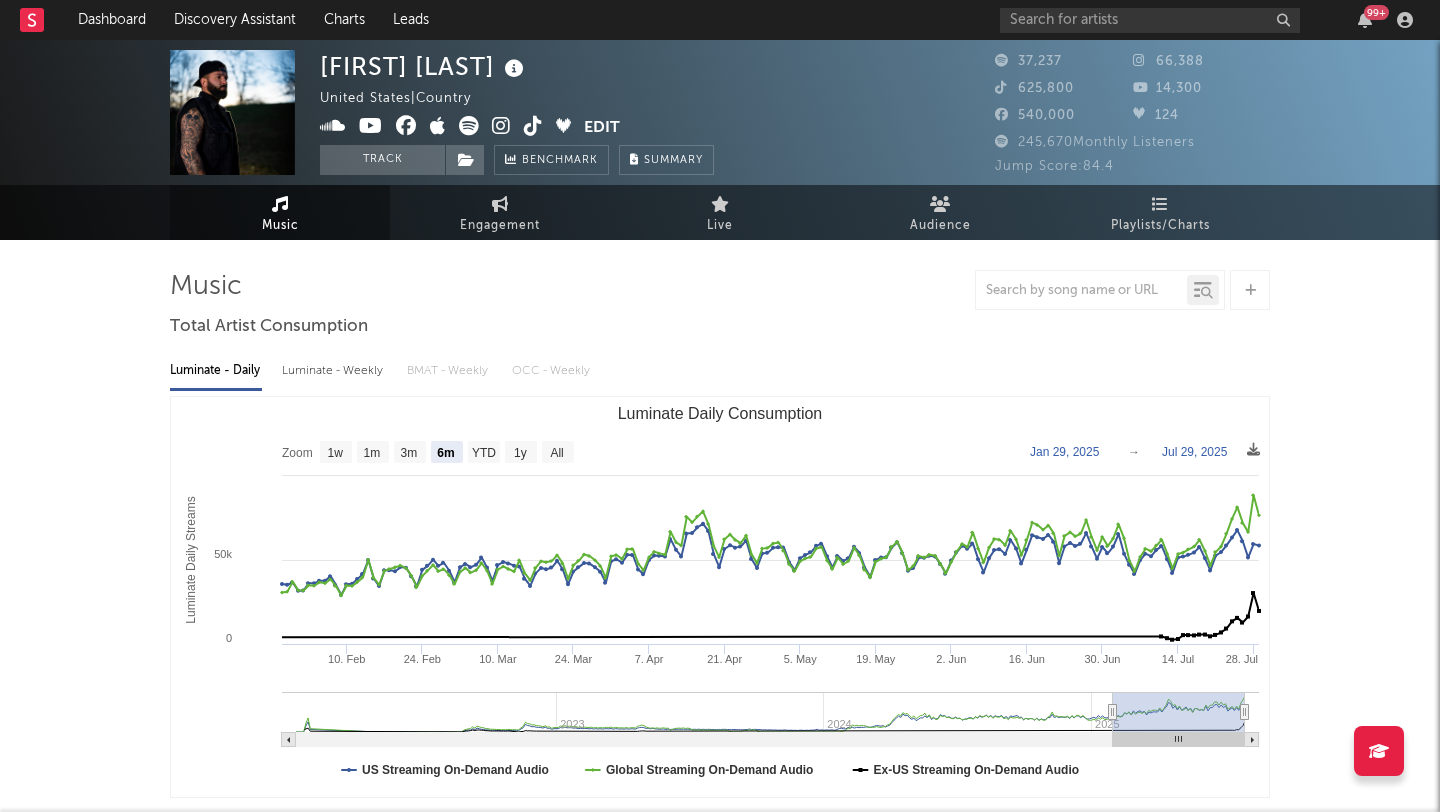 select on "6m" 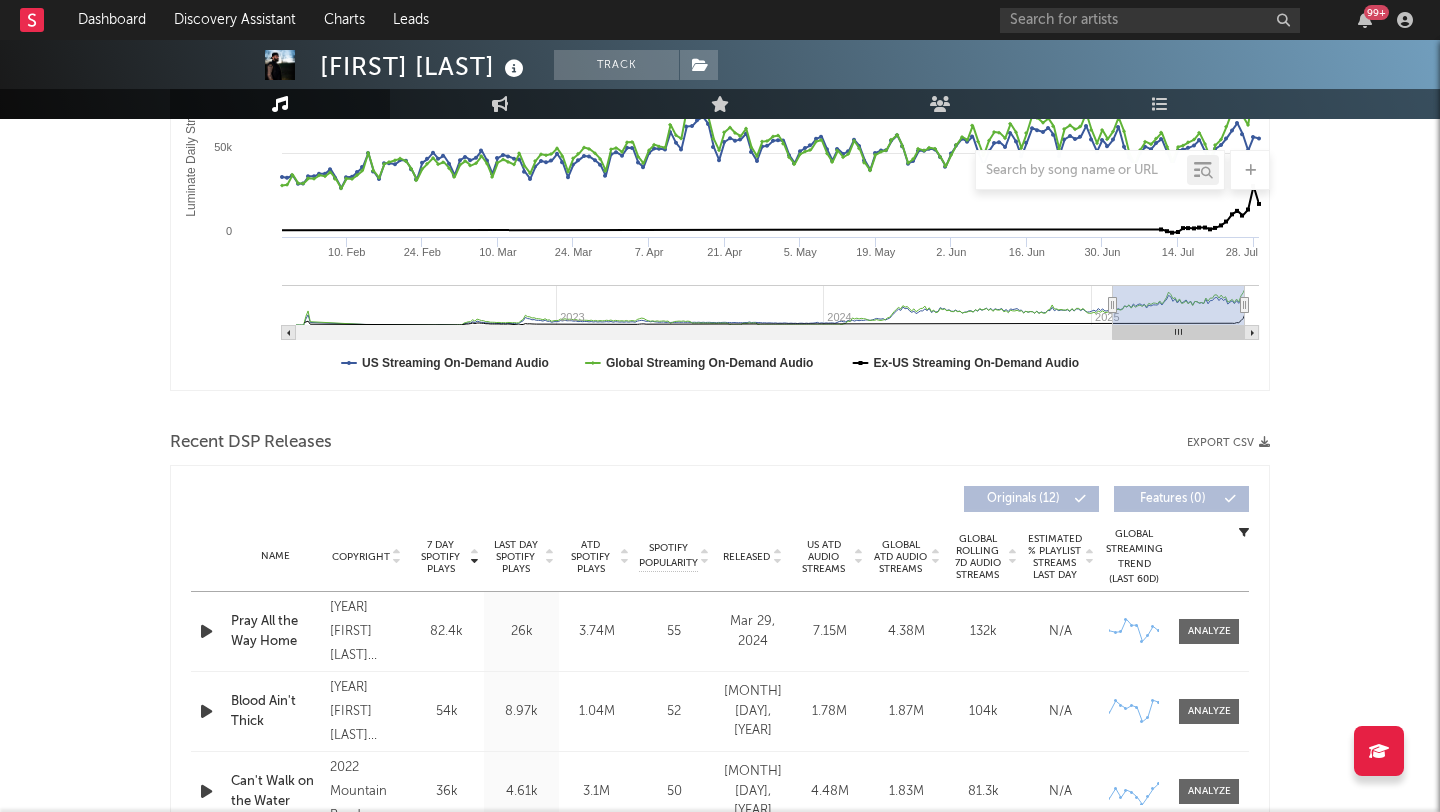 scroll, scrollTop: 164, scrollLeft: 0, axis: vertical 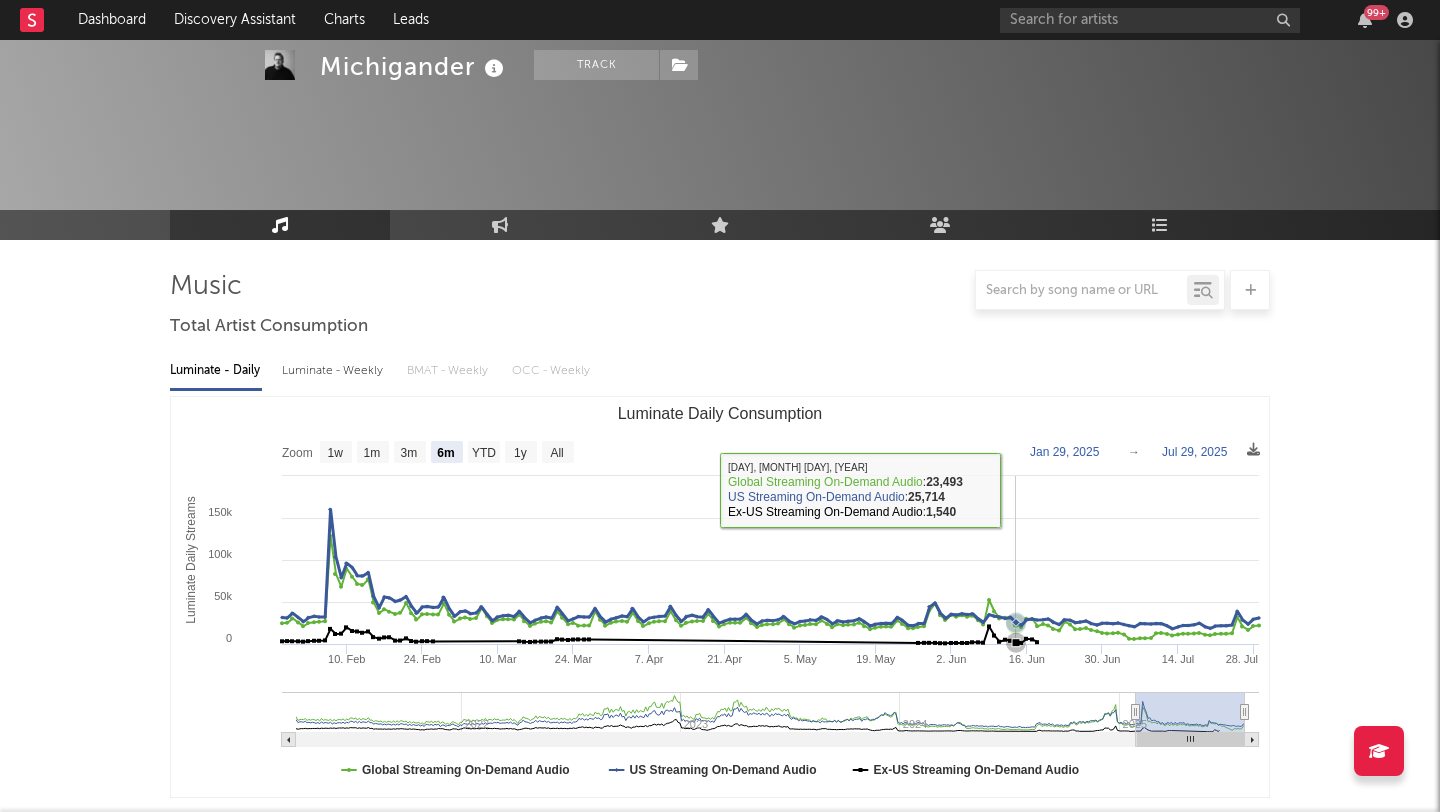 select on "6m" 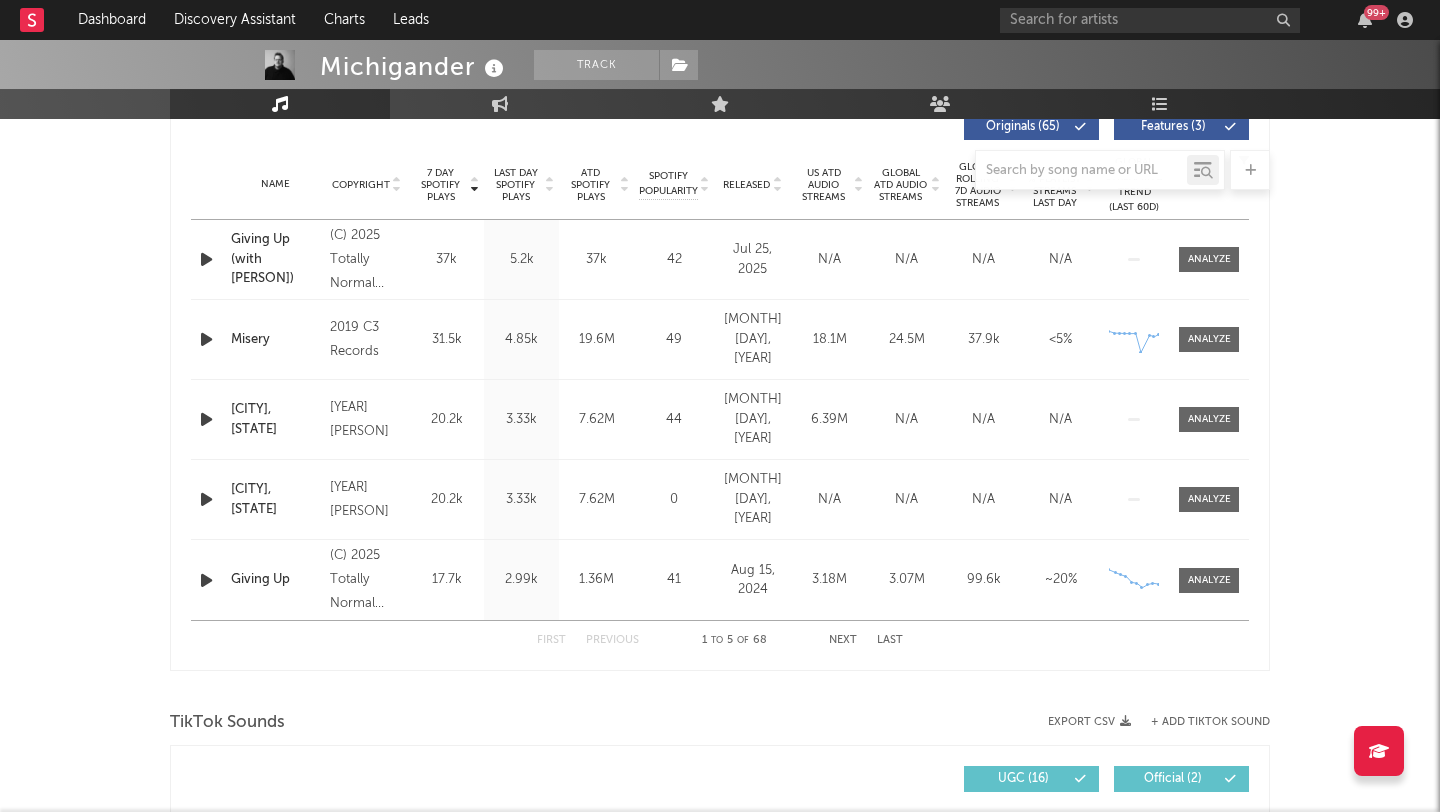 scroll, scrollTop: 684, scrollLeft: 0, axis: vertical 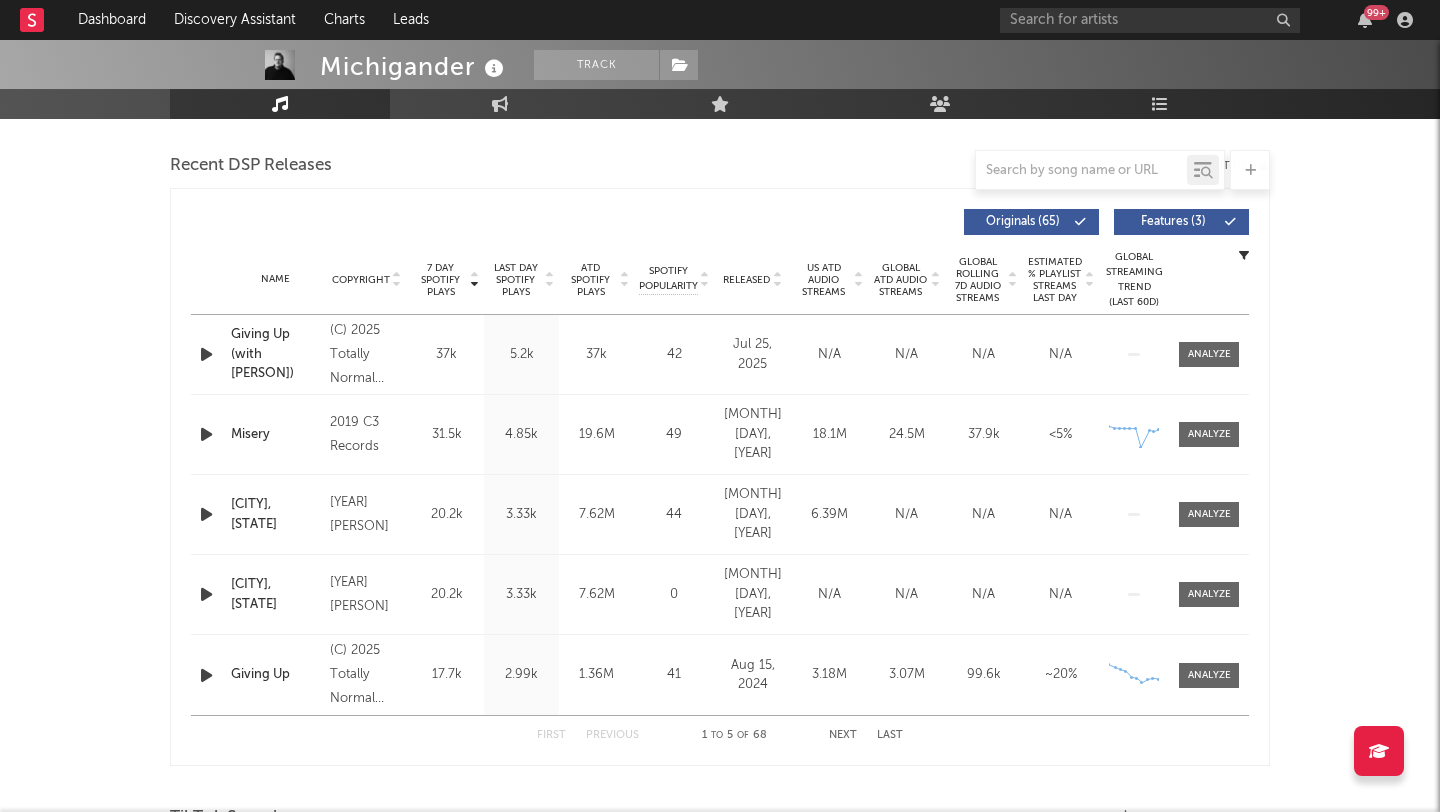 click on "Name Giving Up (with JOSEPH) Copyright (C) 2025 Totally Normal Records marketed and distributed by Thirty Tigers Label Totally Normal Records Album Names Giving Up (with JOSEPH) Composer Names Jason Singer 7 Day Spotify Plays 37k Last Day Spotify Plays 5.2k ATD Spotify Plays 37k Spotify Popularity 42 Total US Streams N/A Total US SES N/A Total UK Streams N/A Total UK Audio Streams N/A UK Weekly Streams N/A UK Weekly Audio Streams N/A Released Jul 25, 2025 US ATD Audio Streams N/A US Rolling 7D Audio Streams N/A US Rolling WoW % Chg N/A Global ATD Audio Streams N/A Global Rolling 7D Audio Streams N/A Global Rolling WoW % Chg N/A Estimated % Playlist Streams Last Day N/A Global Streaming Trend (Last 60D) Ex-US Streaming Trend (Last 60D) US Streaming Trend (Last 60D) Global Latest Day Audio Streams N/A US Latest Day Audio Streams N/A" at bounding box center (720, 354) 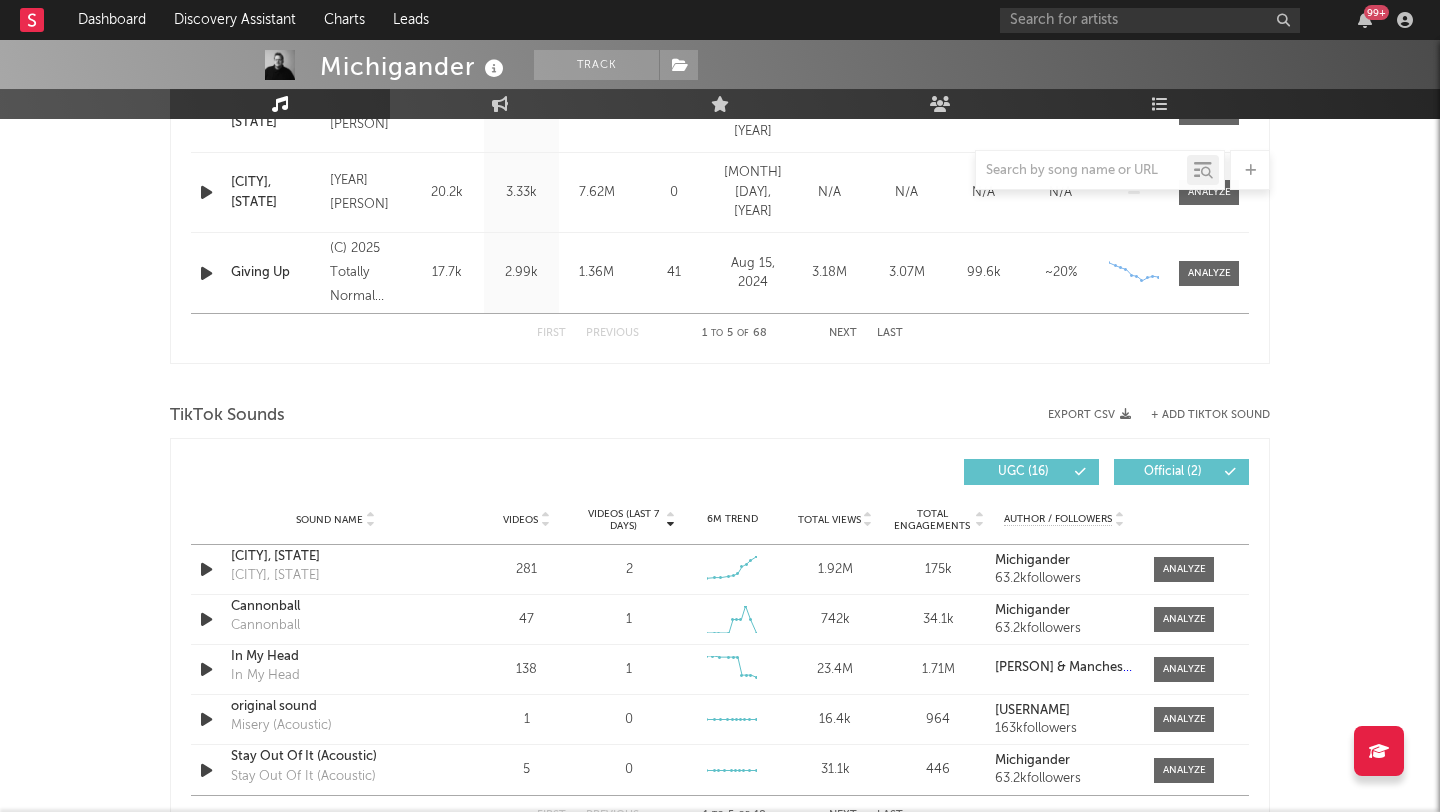 scroll, scrollTop: 694, scrollLeft: 0, axis: vertical 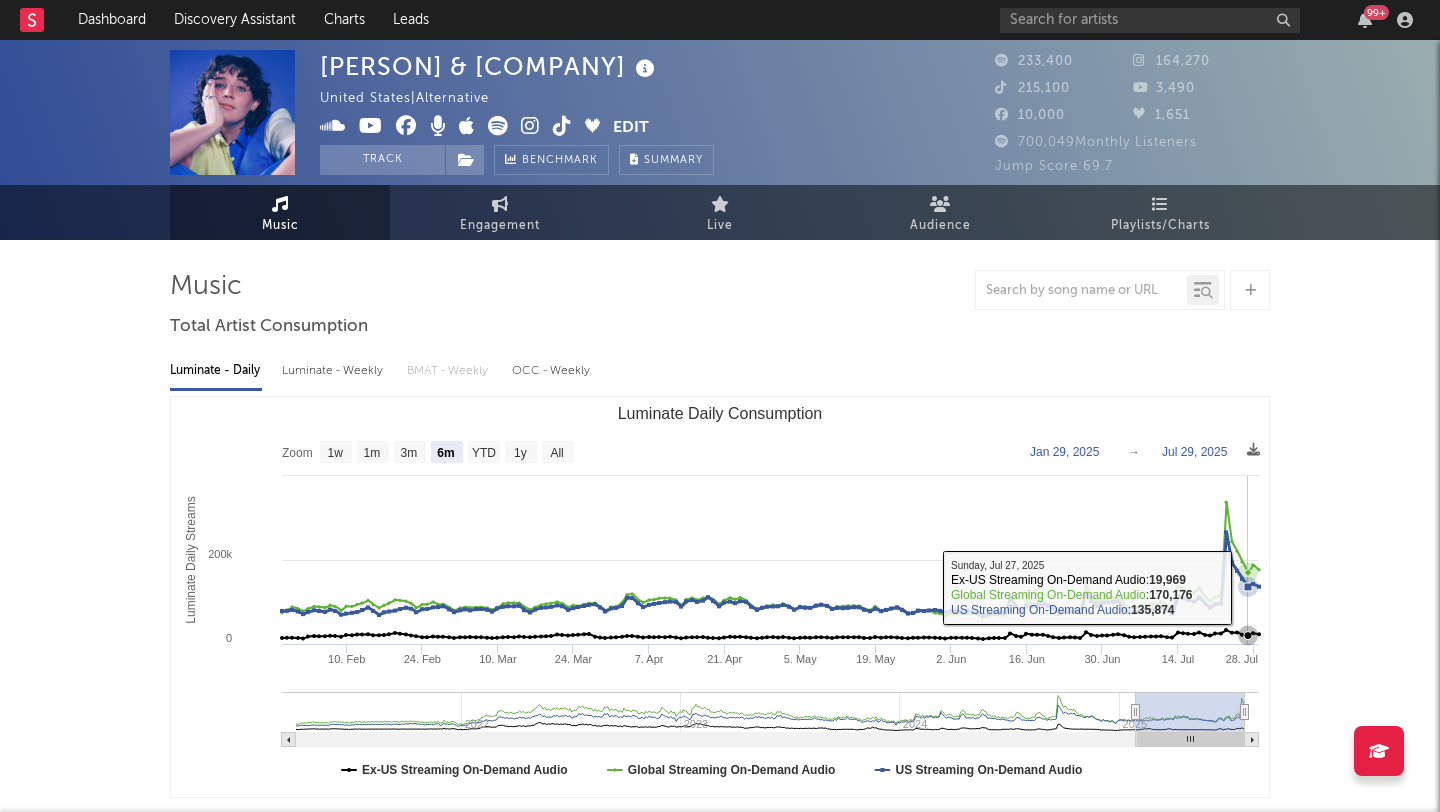 select on "6m" 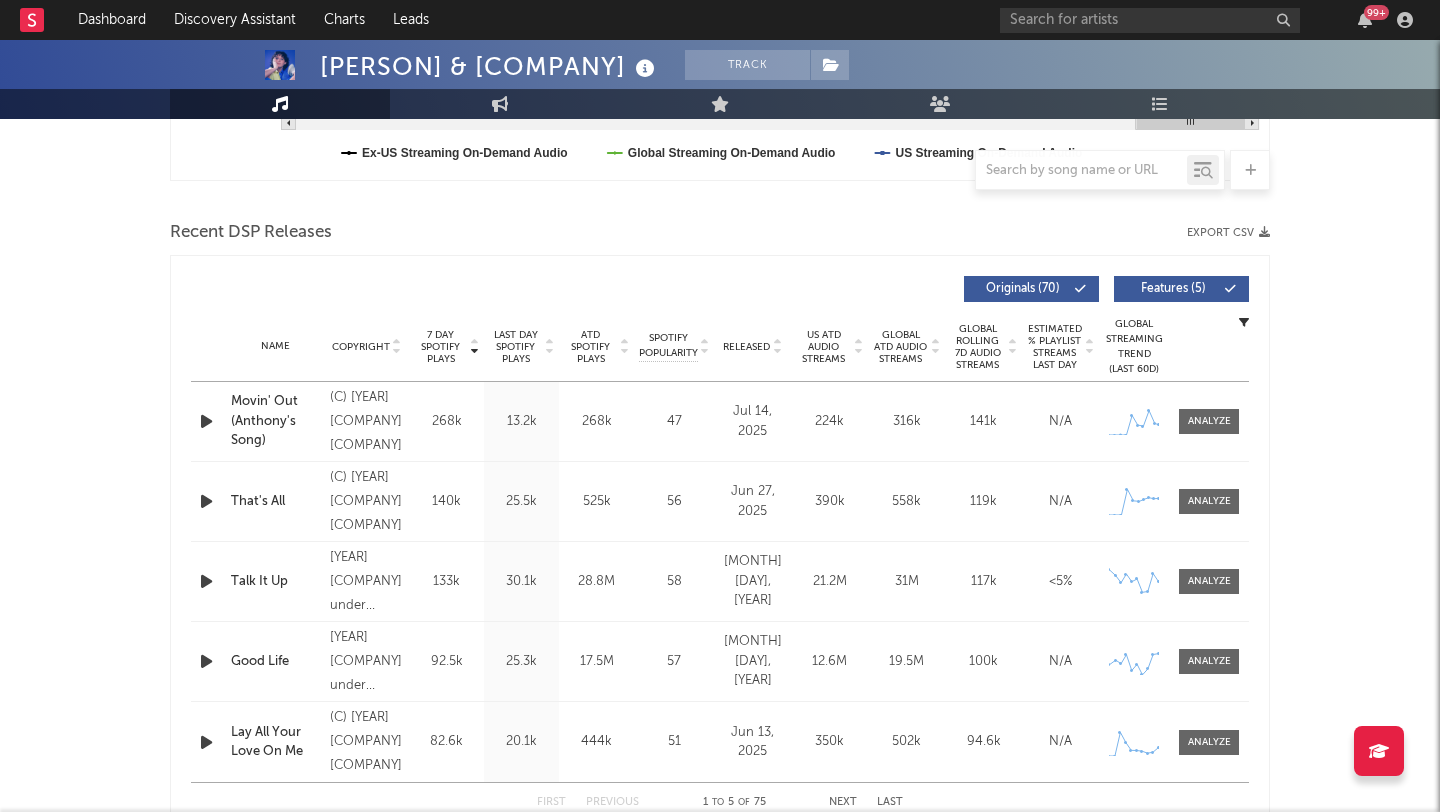 scroll, scrollTop: 714, scrollLeft: 0, axis: vertical 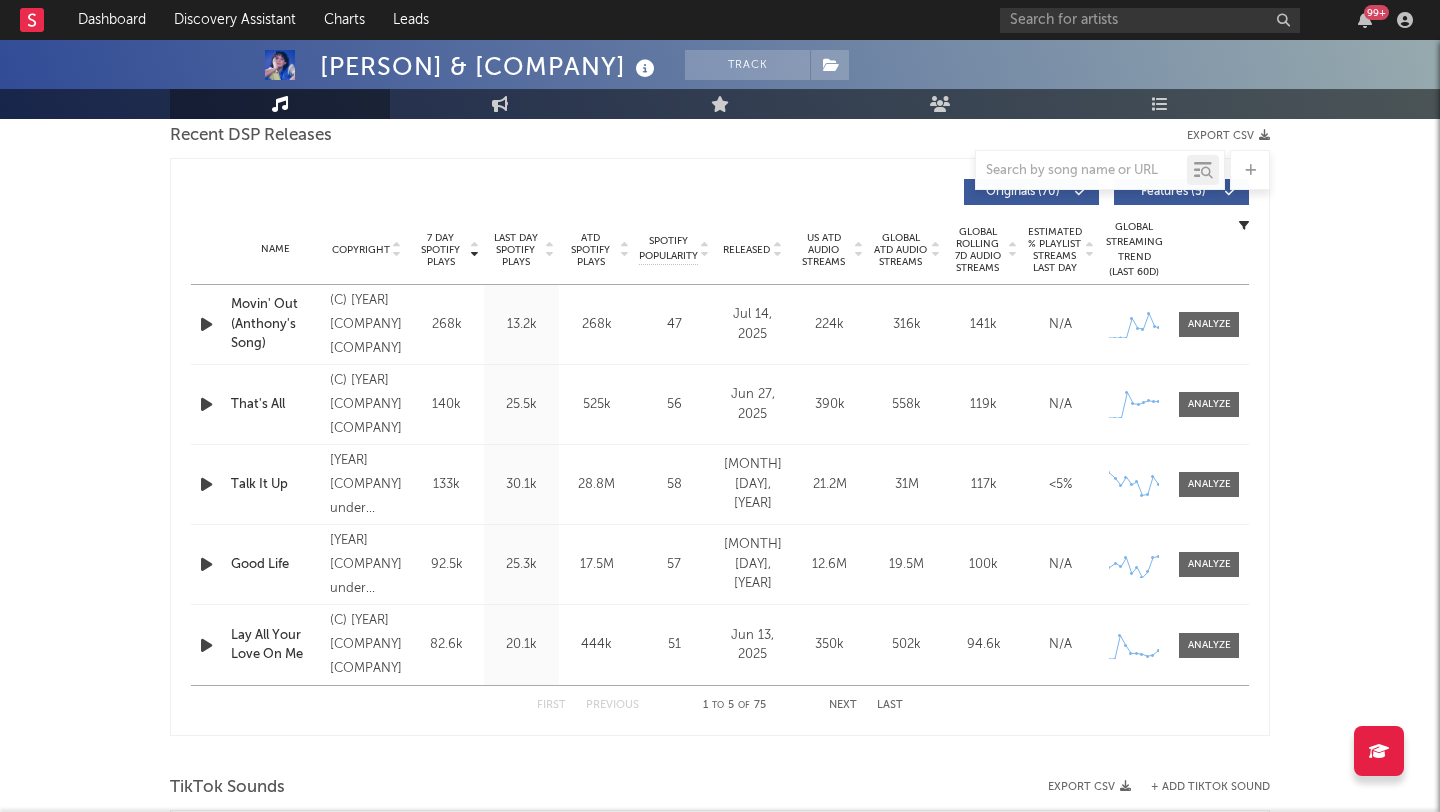 click on "[NUMBER] Day Spotify Plays Copyright [NUMBER] Day Spotify Plays Last Day Spotify Plays ATD Spotify Plays Spotify Popularity Released US ATD Audio Streams Global ATD Audio Streams Global Rolling [NUMBER]D Audio Streams Estimated % Playlist Streams Last Day Spotify Popularity Streams / [NUMBER]d Growth Originals   ( [NUMBER] ) Features   ( [NUMBER] ) Name Copyright Label Album Names Composer Names [NUMBER] Day Spotify Plays Last Day Spotify Plays ATD Spotify Plays Spotify Popularity Total US Streams Total US SES Total UK Streams Total UK Audio Streams UK Weekly Streams UK Weekly Audio Streams Released US ATD Audio Streams US Rolling [NUMBER]D Audio Streams US Rolling WoW % Chg Global ATD Audio Streams Global Rolling [NUMBER]D Audio Streams Global Rolling WoW % Chg Estimated % Playlist Streams Last Day Global Streaming Trend (Last [NUMBER]D) Ex-US Streaming Trend (Last [NUMBER]D) US Streaming Trend (Last [NUMBER]D) Global Latest Day Audio Streams US Latest Day Audio Streams Name Movin' Out (Anthony's Song) Copyright (C) [YEAR] [COMPANY] [COMPANY] Label [COMPANY] [COMPANY] Album Names [NUMBER]k [NUMBER]" at bounding box center [720, 447] 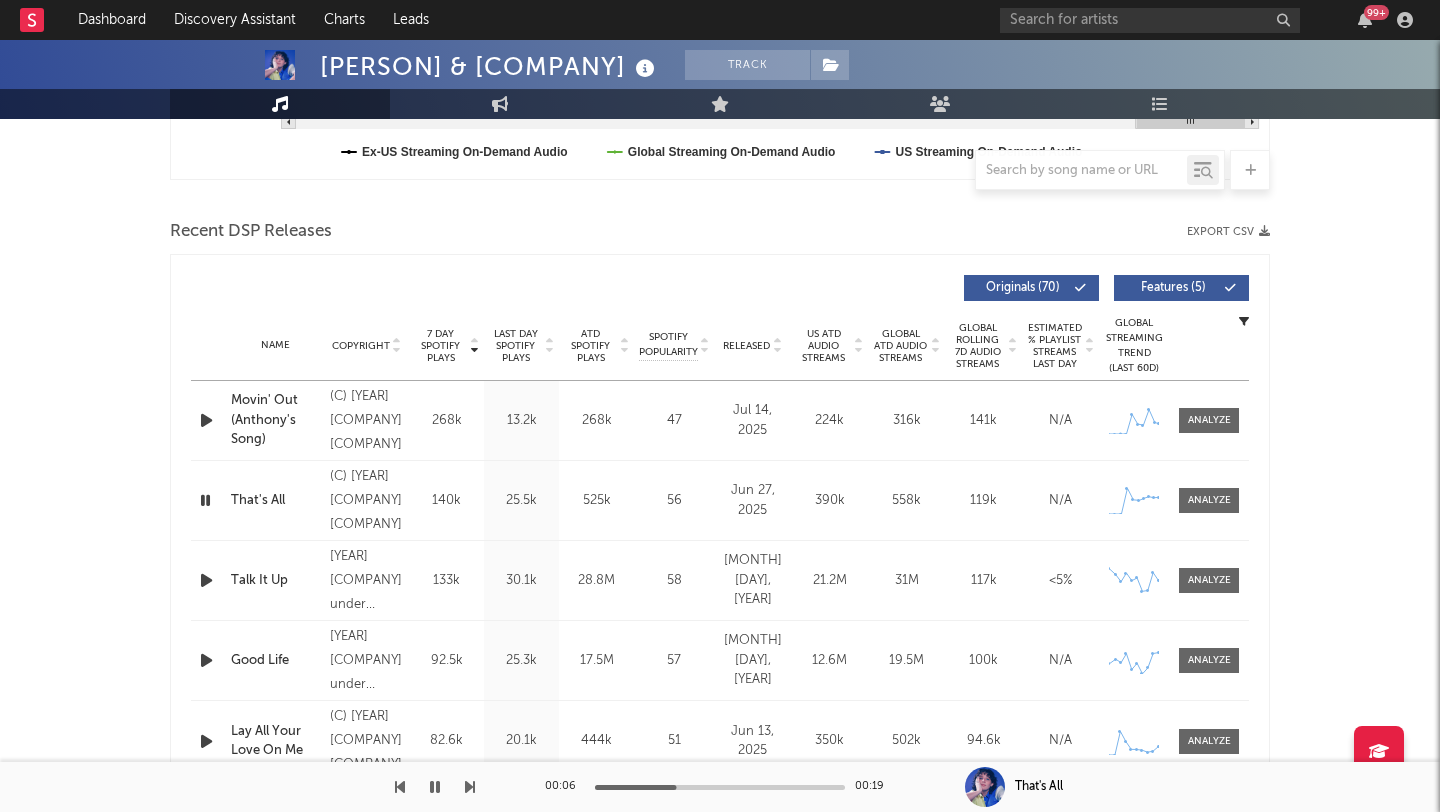 scroll, scrollTop: 771, scrollLeft: 0, axis: vertical 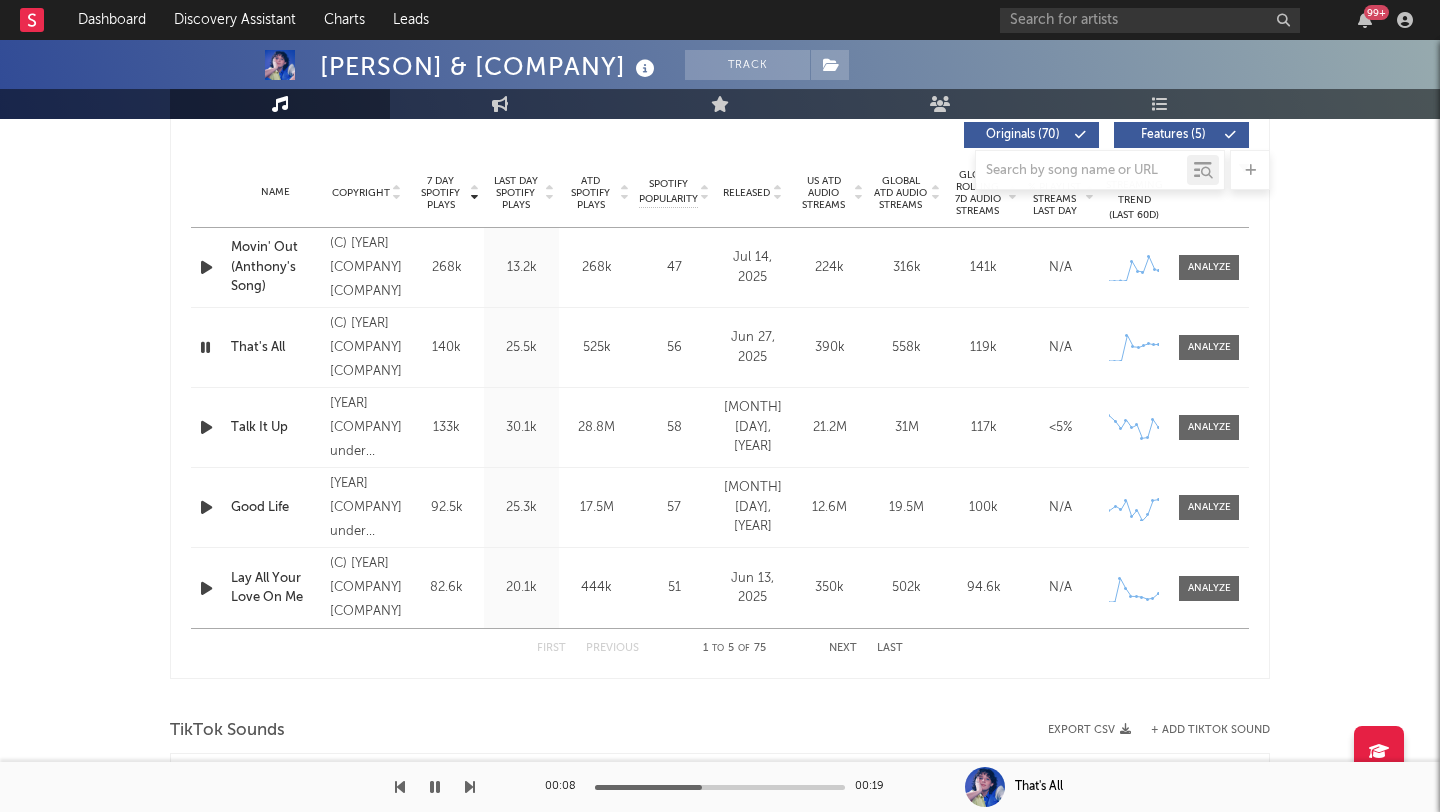 click at bounding box center [205, 347] 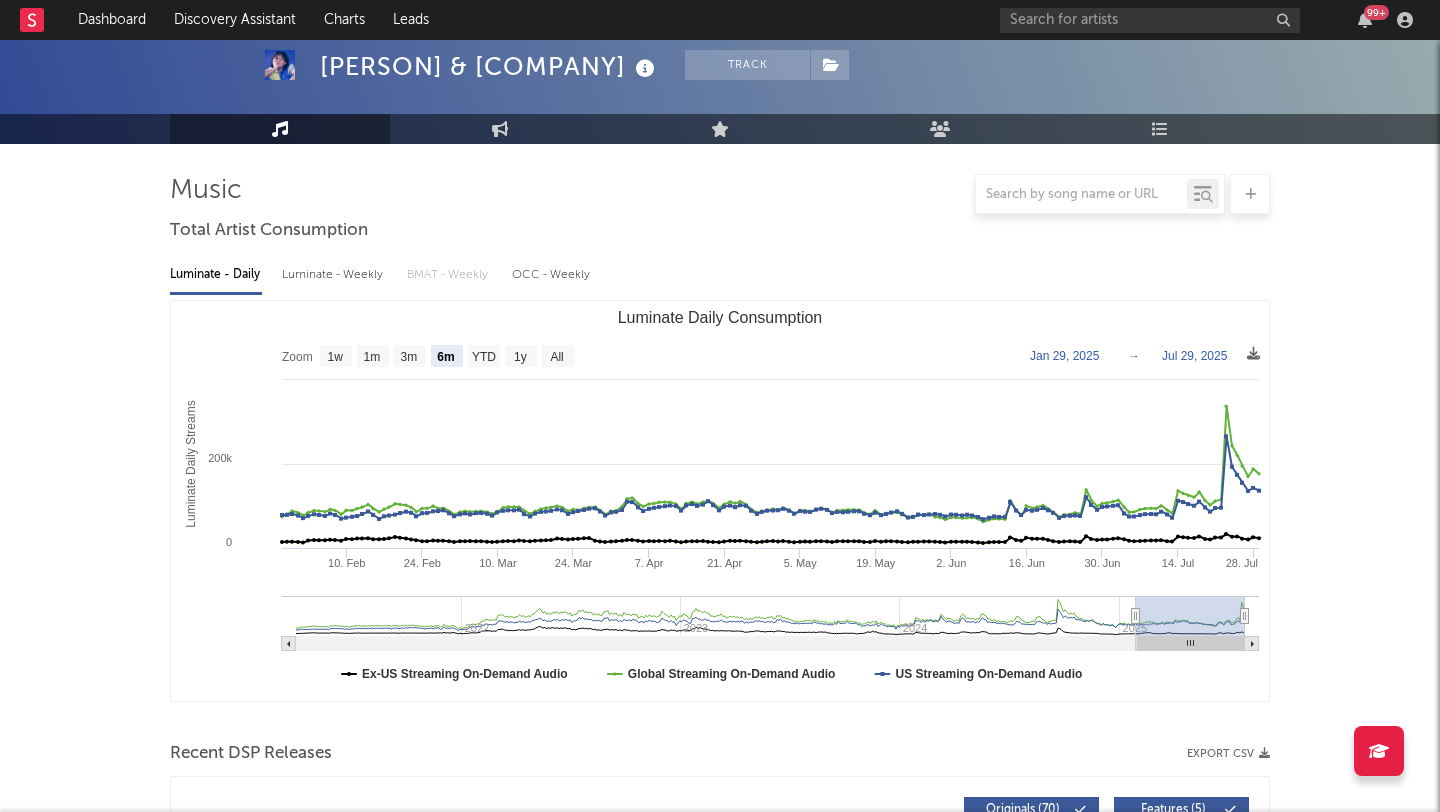 scroll, scrollTop: 0, scrollLeft: 0, axis: both 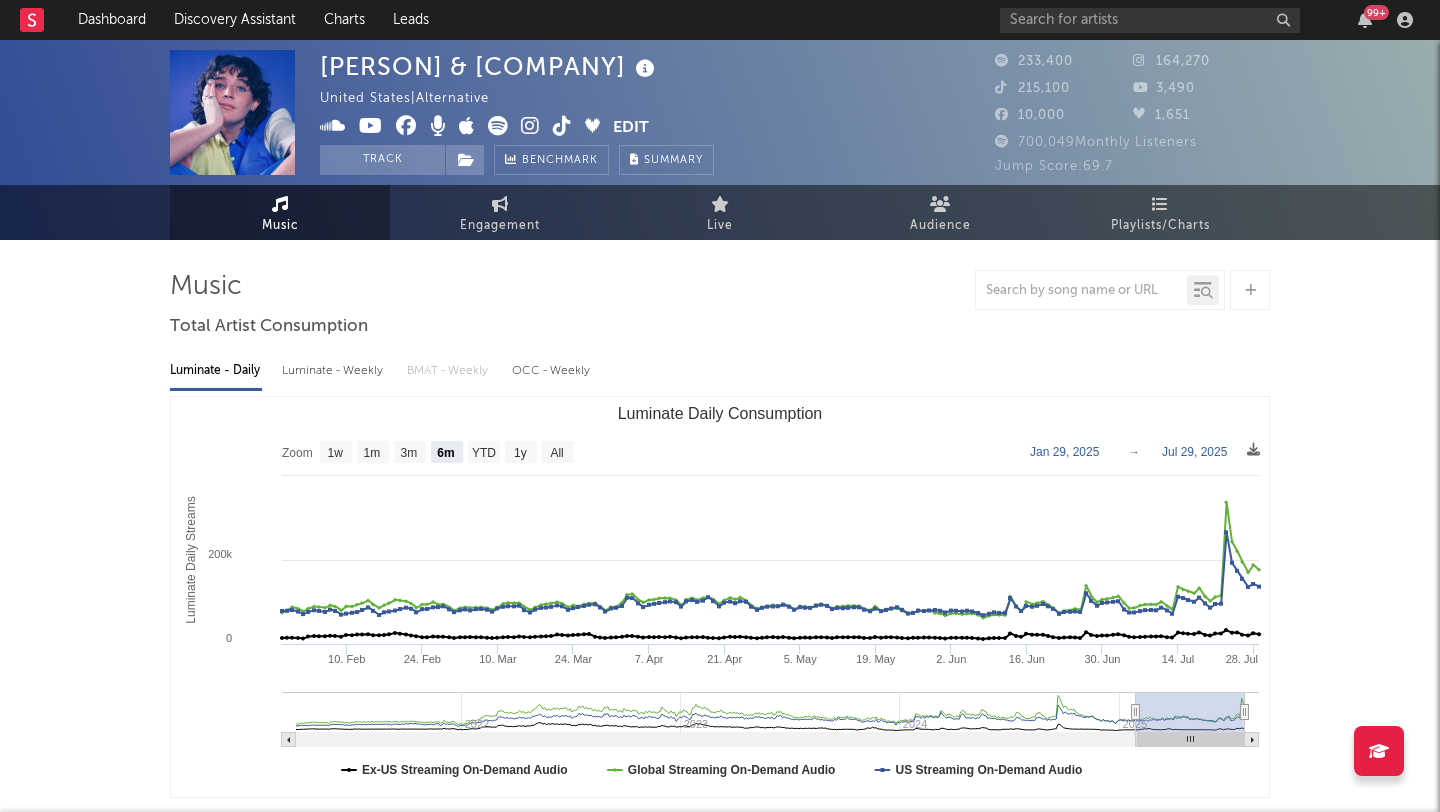 click at bounding box center (562, 126) 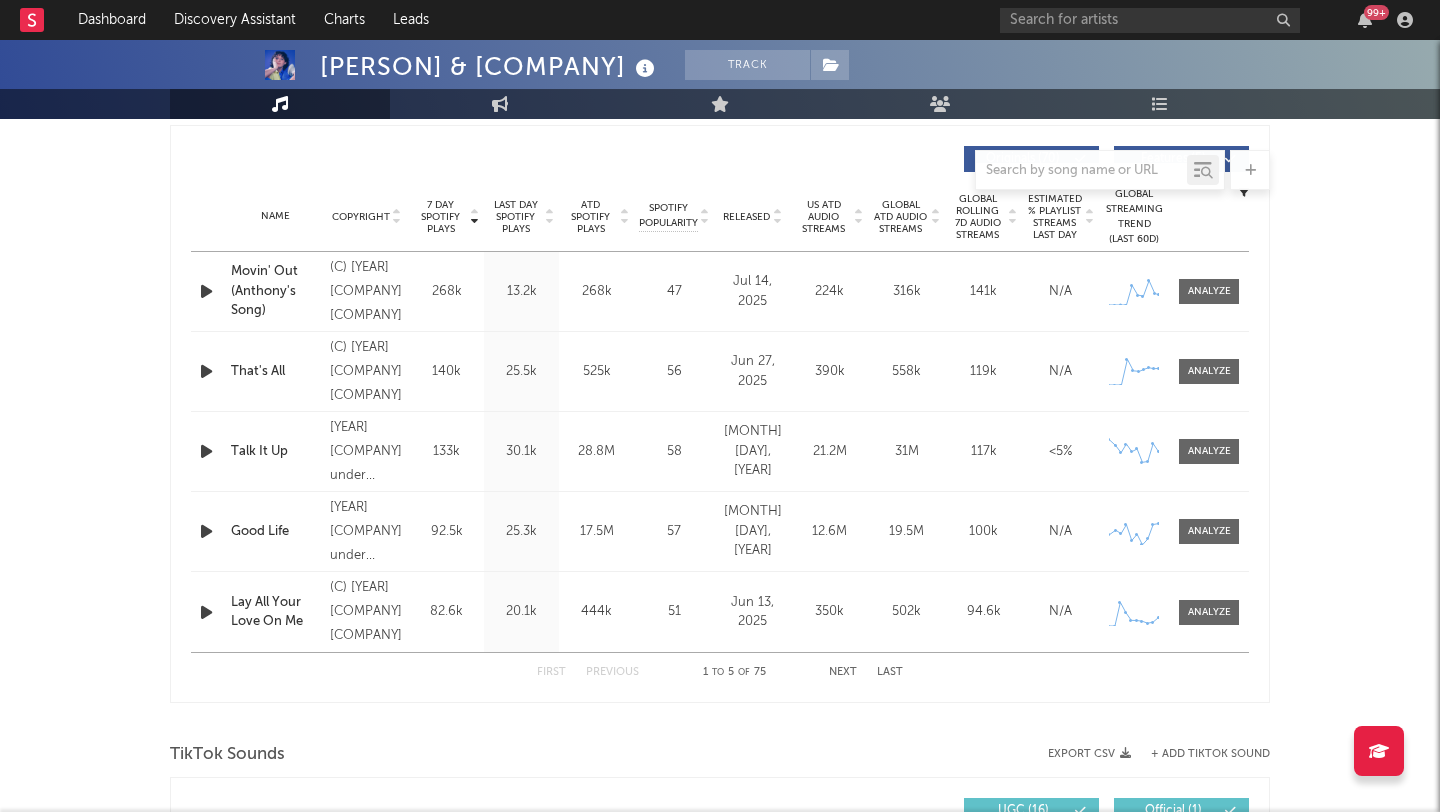 scroll, scrollTop: 764, scrollLeft: 0, axis: vertical 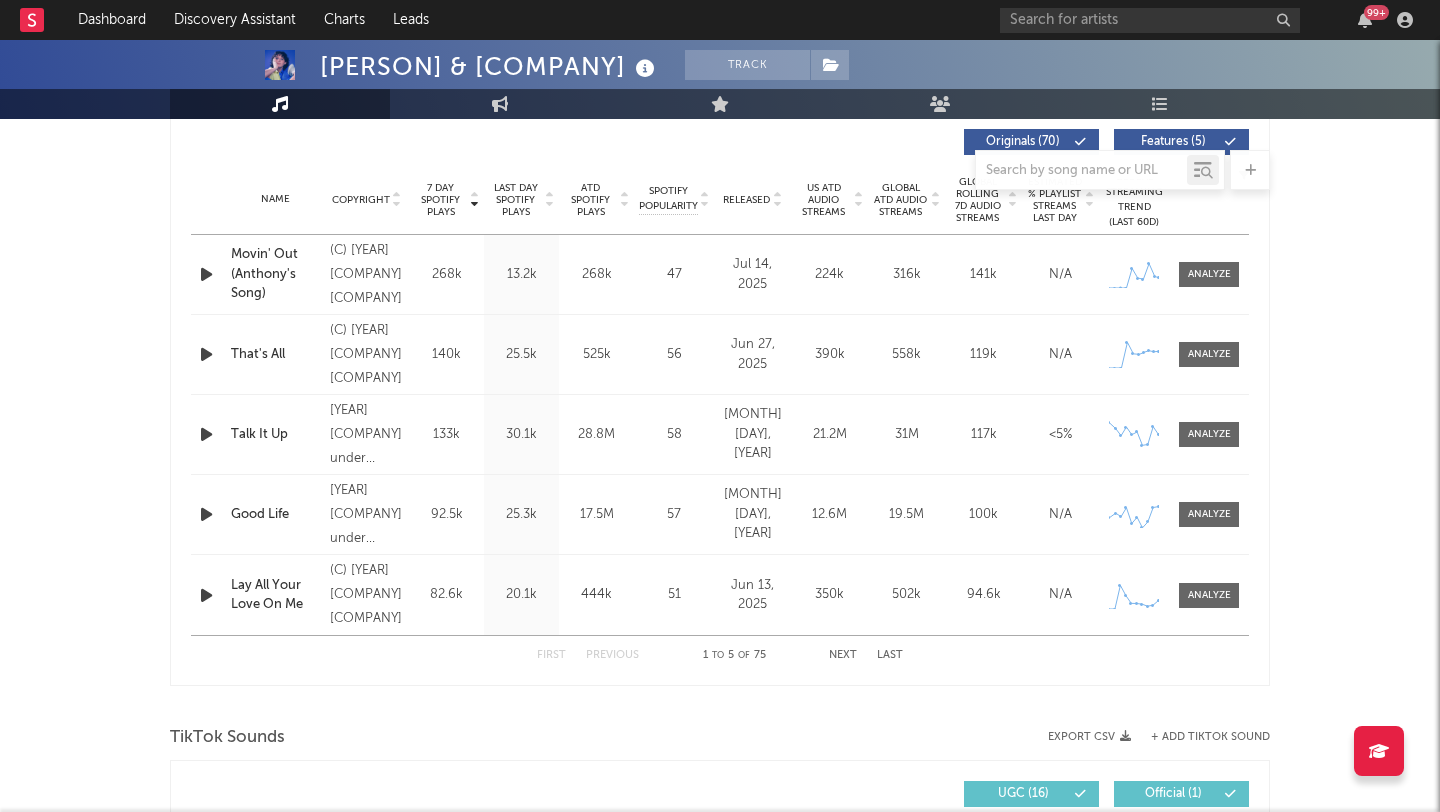 click on "Name Copyright Label Album Names Composer Names 7 Day Spotify Plays Last Day Spotify Plays ATD Spotify Plays Spotify Popularity Total US Streams Total US SES Total UK Streams Total UK Audio Streams UK Weekly Streams UK Weekly Audio Streams Released US ATD Audio Streams US Rolling 7D Audio Streams US Rolling WoW % Chg Global ATD Audio Streams Global Rolling 7D Audio Streams Global Rolling WoW % Chg Estimated % Playlist Streams Last Day Global Streaming Trend (Last 60D) Ex-US Streaming Trend (Last 60D) US Streaming Trend (Last 60D) Global Latest Day Audio Streams US Latest Day Audio Streams" at bounding box center (720, 200) 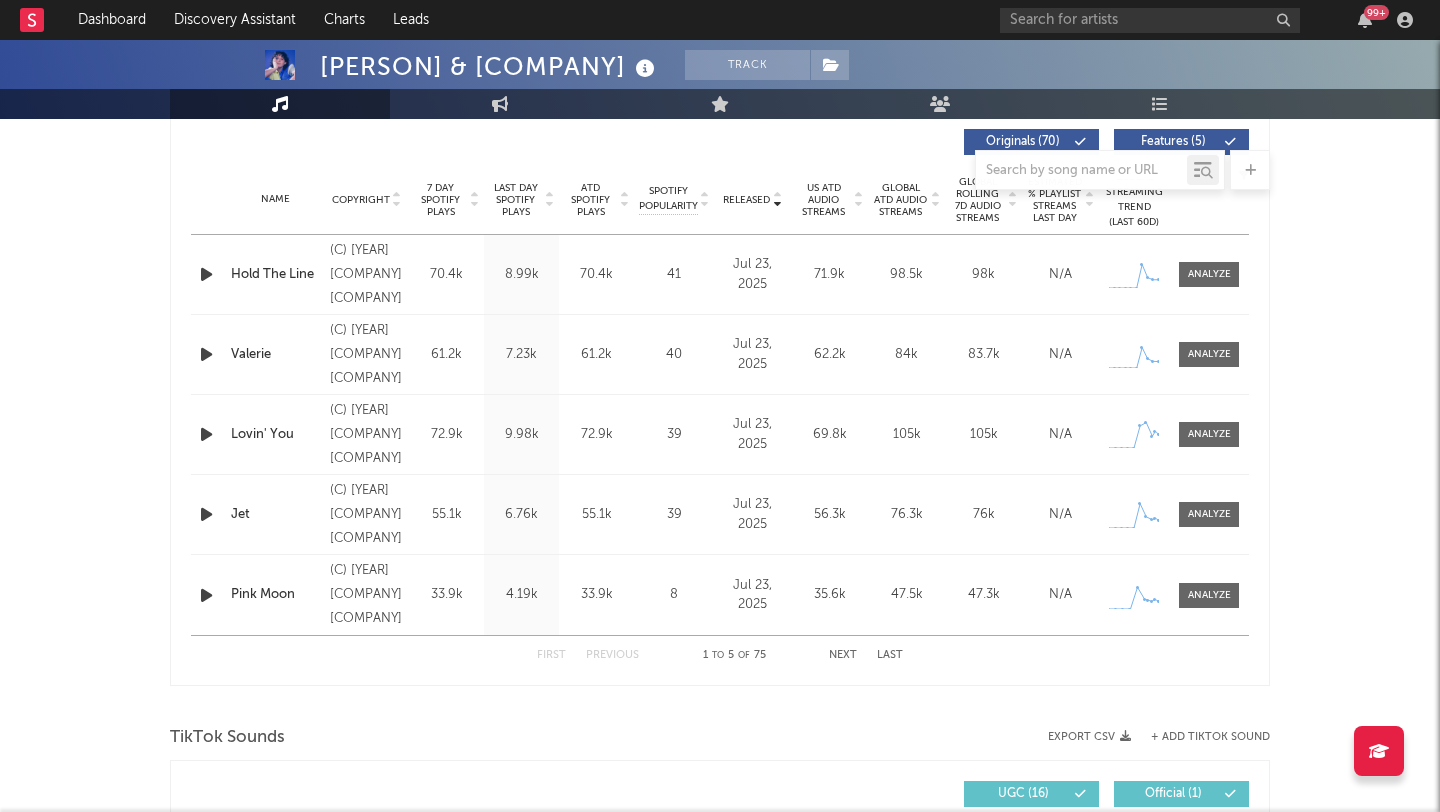 click at bounding box center [720, 170] 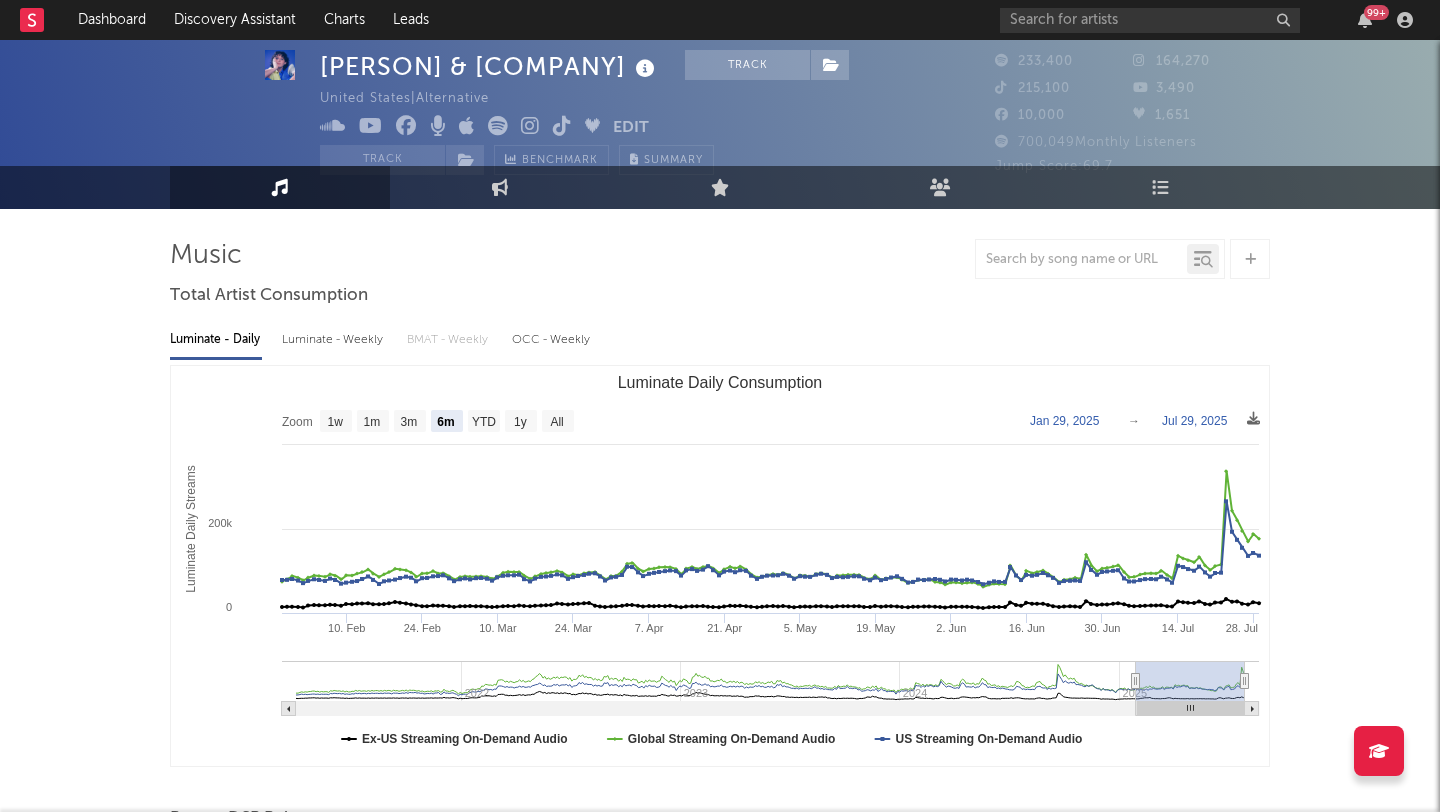 scroll, scrollTop: 28, scrollLeft: 0, axis: vertical 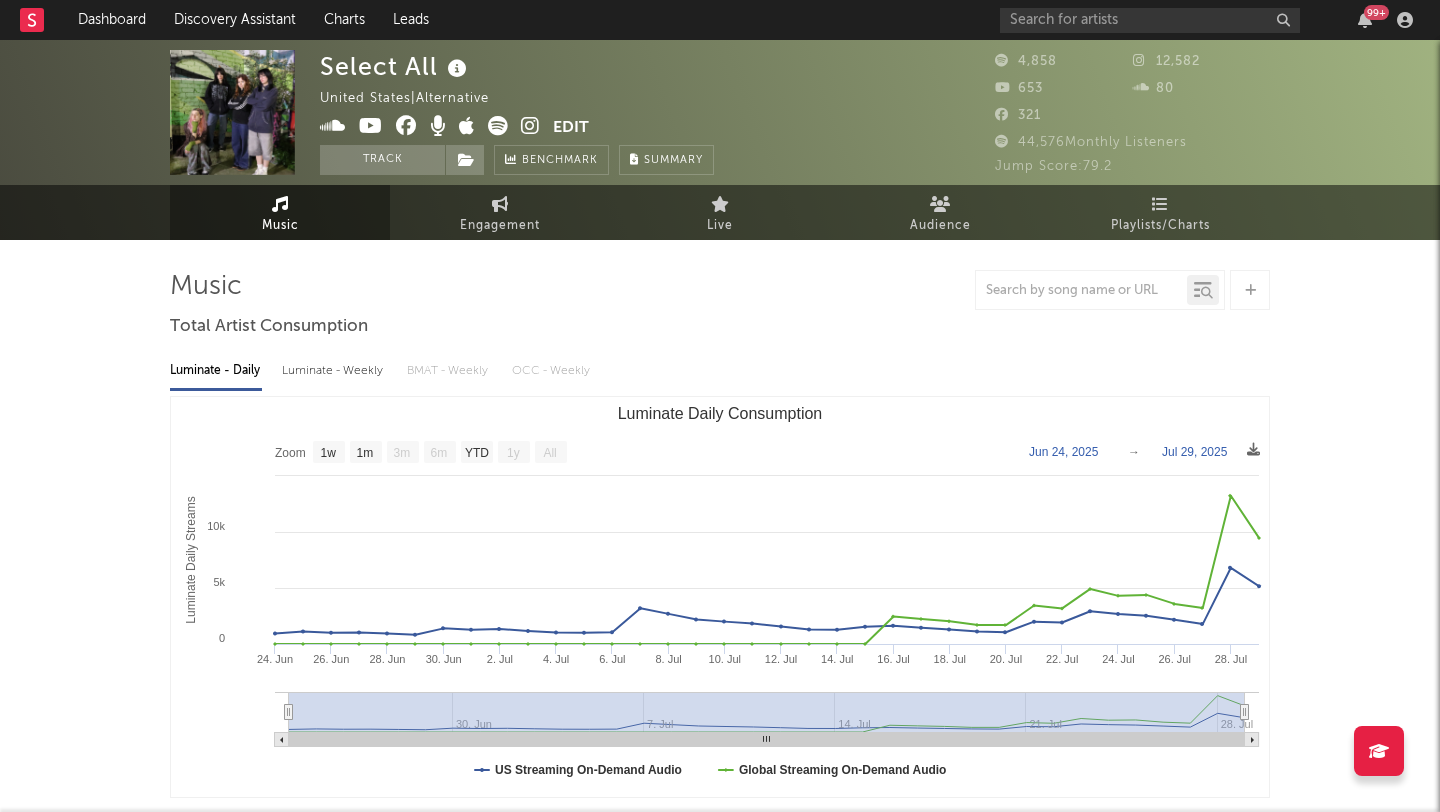 select on "1w" 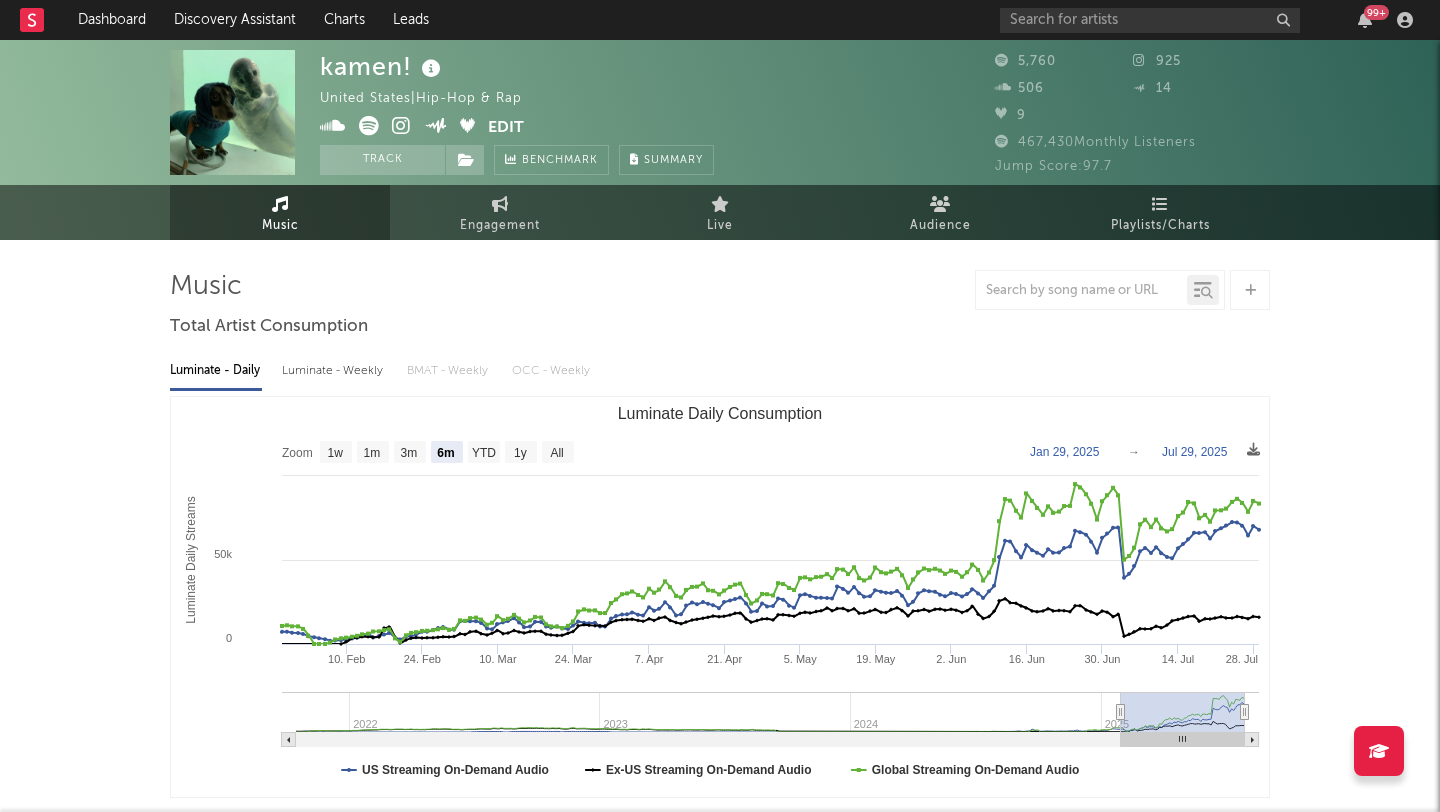 select on "6m" 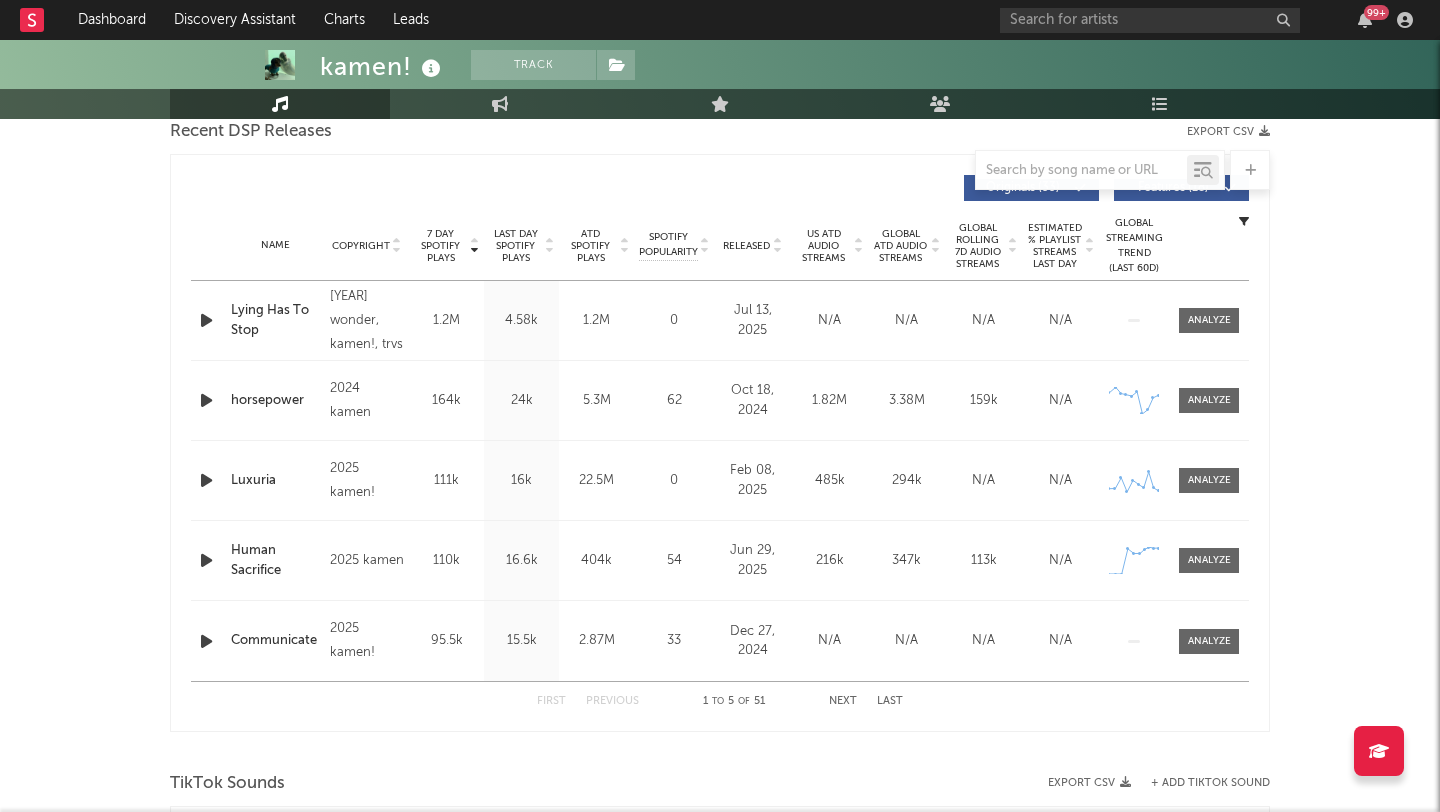 scroll, scrollTop: 722, scrollLeft: 0, axis: vertical 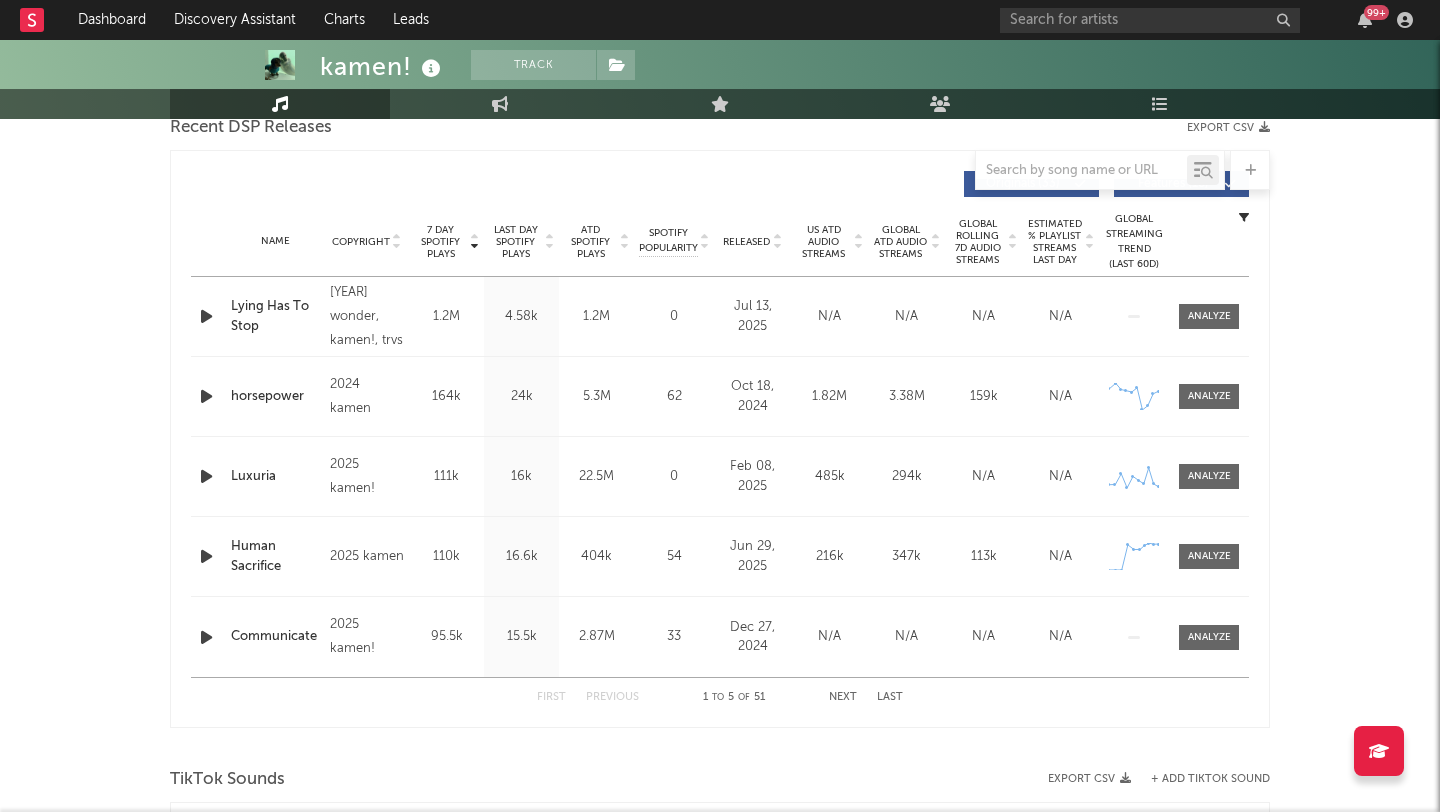 click at bounding box center (206, 316) 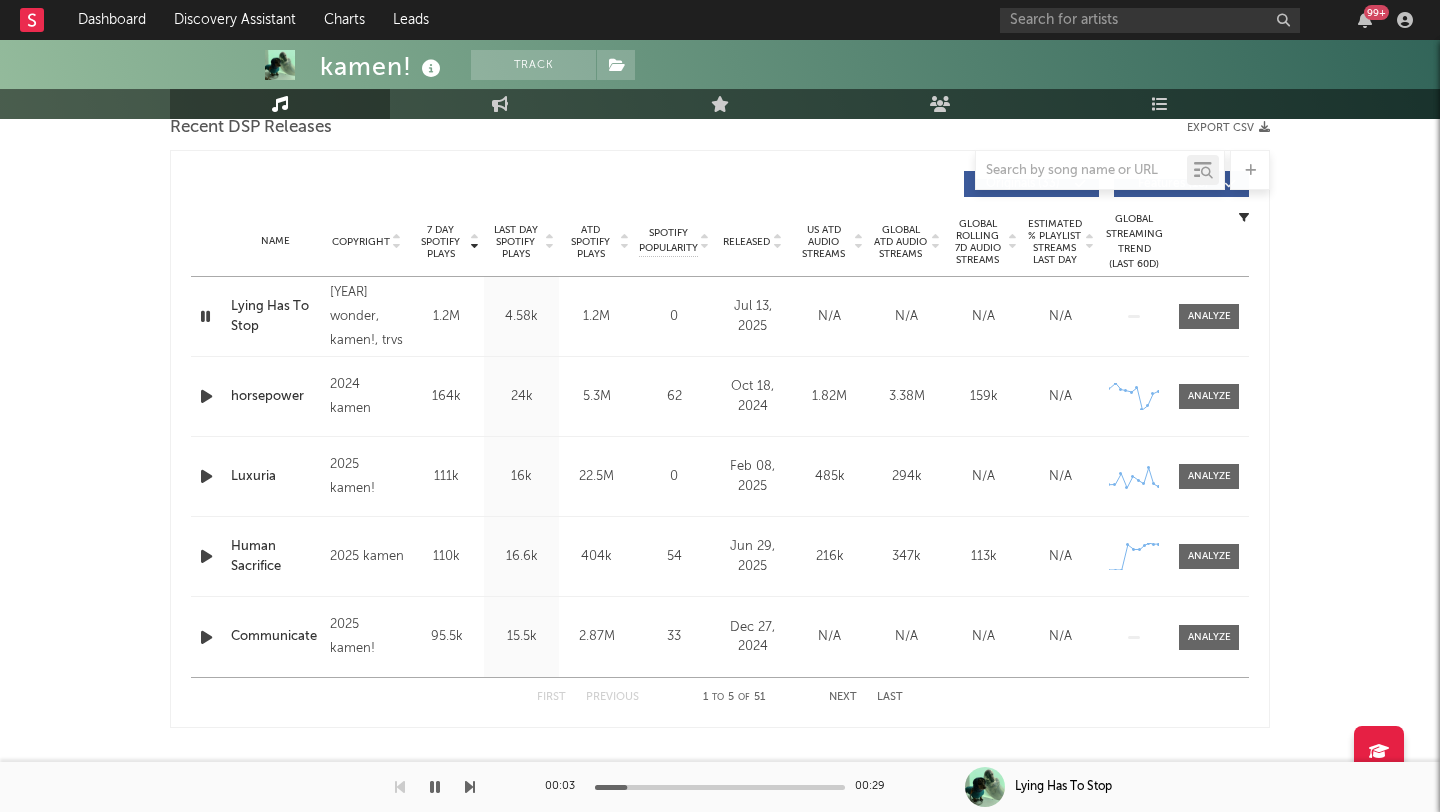 click on "7 Day Spotify Plays Copyright 7 Day Spotify Plays Last Day Spotify Plays ATD Spotify Plays Spotify Popularity Released US ATD Audio Streams Global ATD Audio Streams Global Rolling 7D Audio Streams Estimated % Playlist Streams Last Day Spotify Popularity Streams / 7d Growth Originals   ( 33 ) Features   ( 18 ) Name Copyright Label Album Names Composer Names 7 Day Spotify Plays Last Day Spotify Plays ATD Spotify Plays Spotify Popularity Total US Streams Total US SES Total UK Streams Total UK Audio Streams UK Weekly Streams UK Weekly Audio Streams Released US ATD Audio Streams US Rolling 7D Audio Streams US Rolling WoW % Chg Global ATD Audio Streams Global Rolling 7D Audio Streams Global Rolling WoW % Chg Estimated % Playlist Streams Last Day Global Streaming Trend (Last 60D) Ex-US Streaming Trend (Last 60D) US Streaming Trend (Last 60D) Global Latest Day Audio Streams US Latest Day Audio Streams Name Lying Has To Stop Copyright 2025 wonder, kamen!, trvs Label wonder Album Names Lying Has To Stop 1.2M 4.58k 0" at bounding box center (720, 439) 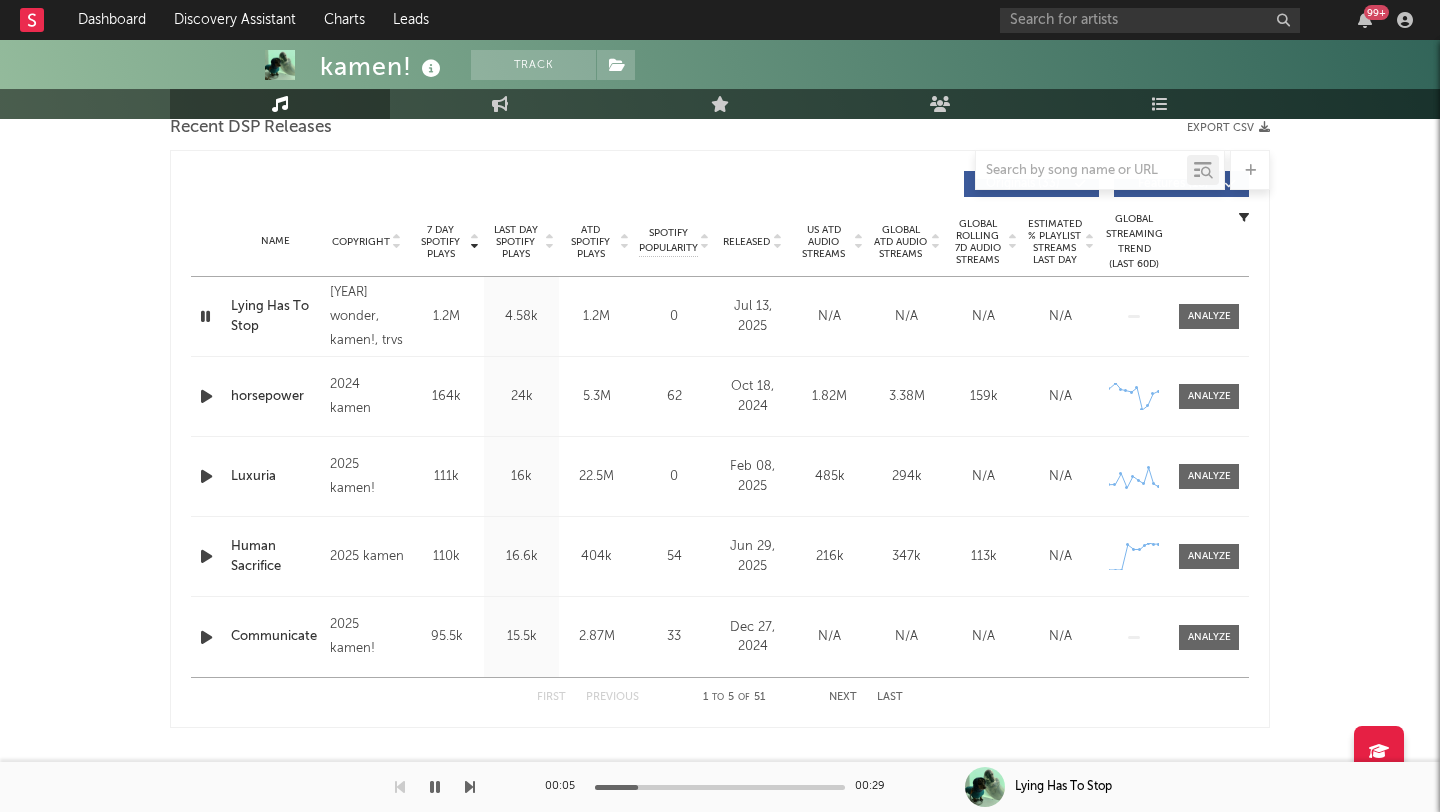 click at bounding box center [208, 396] 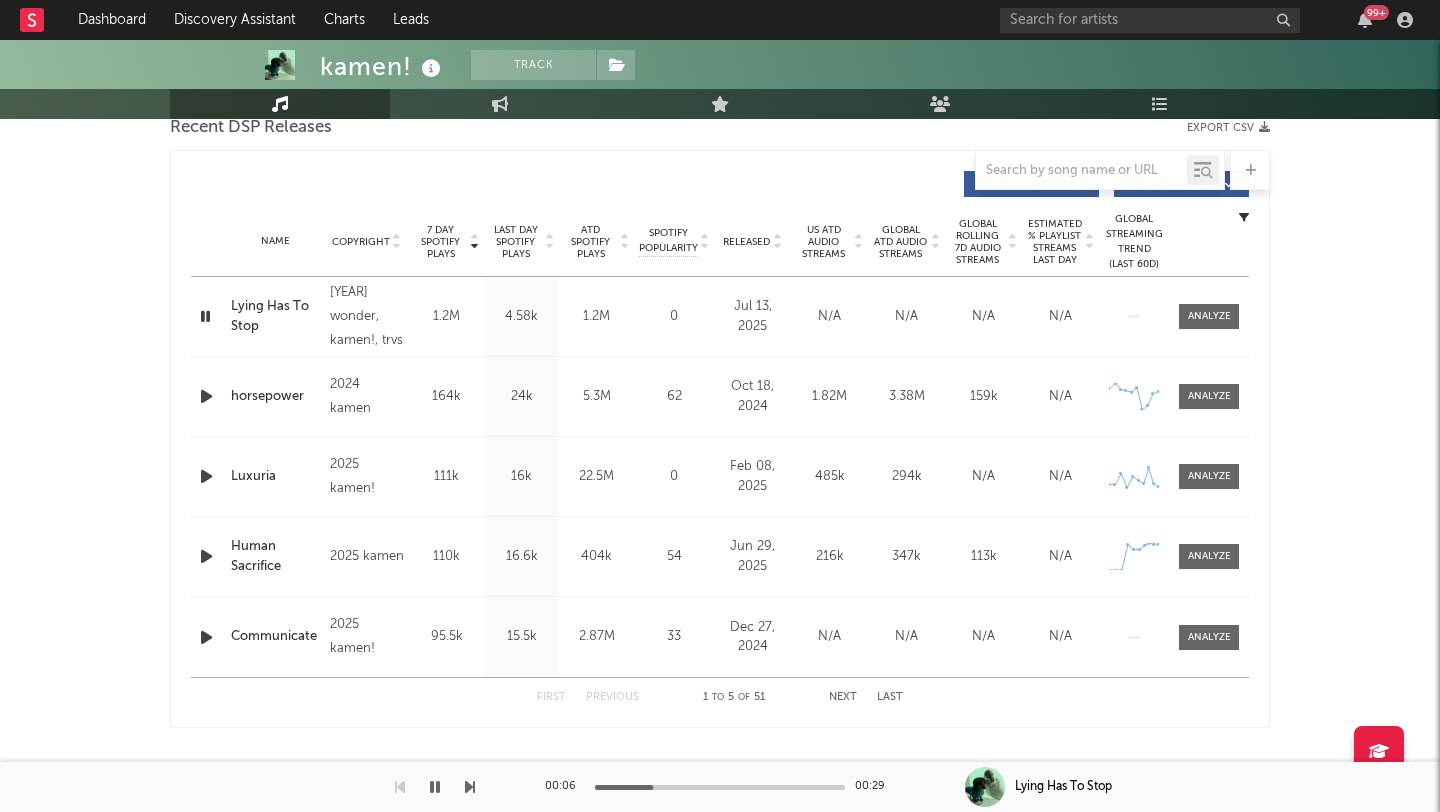 click at bounding box center (205, 316) 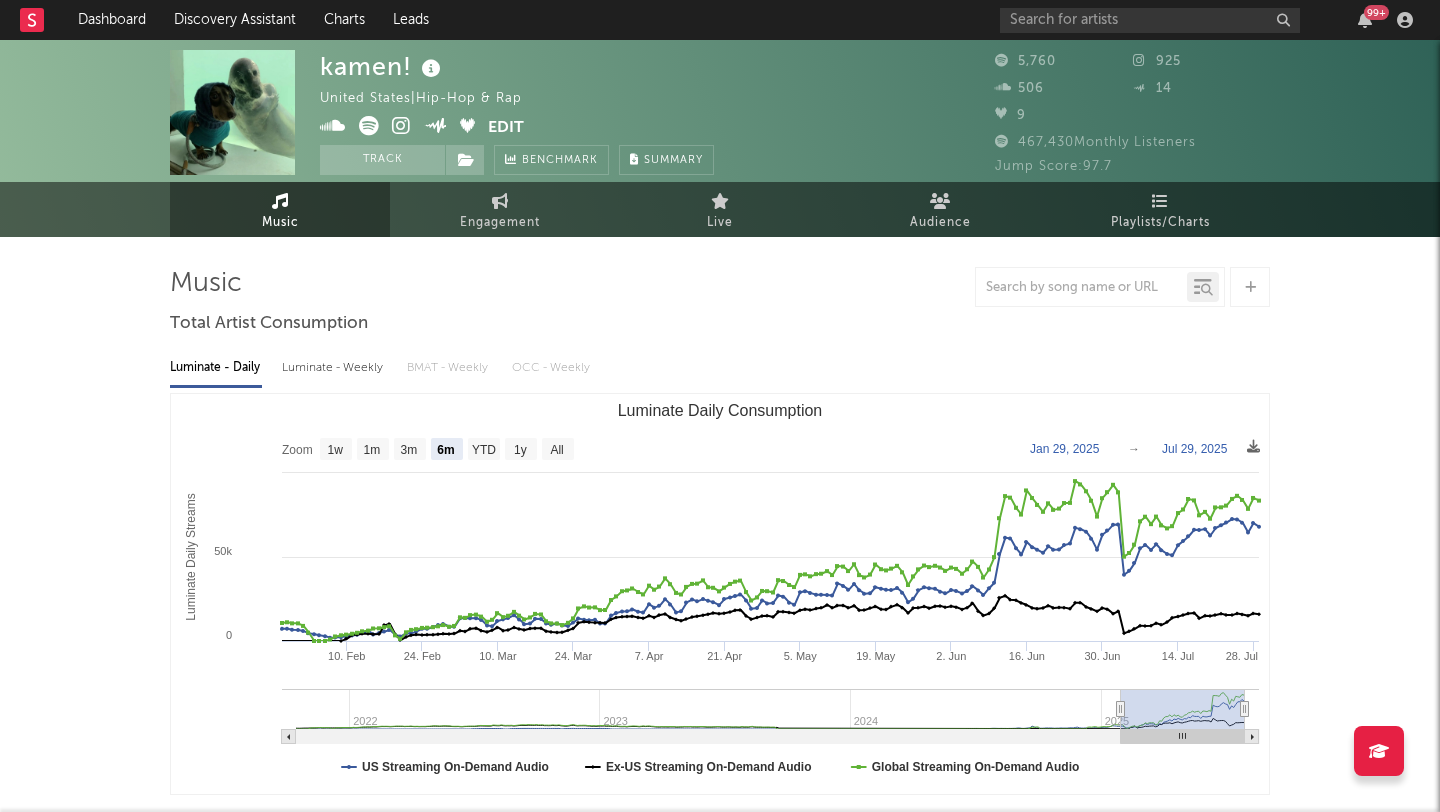 scroll, scrollTop: 0, scrollLeft: 0, axis: both 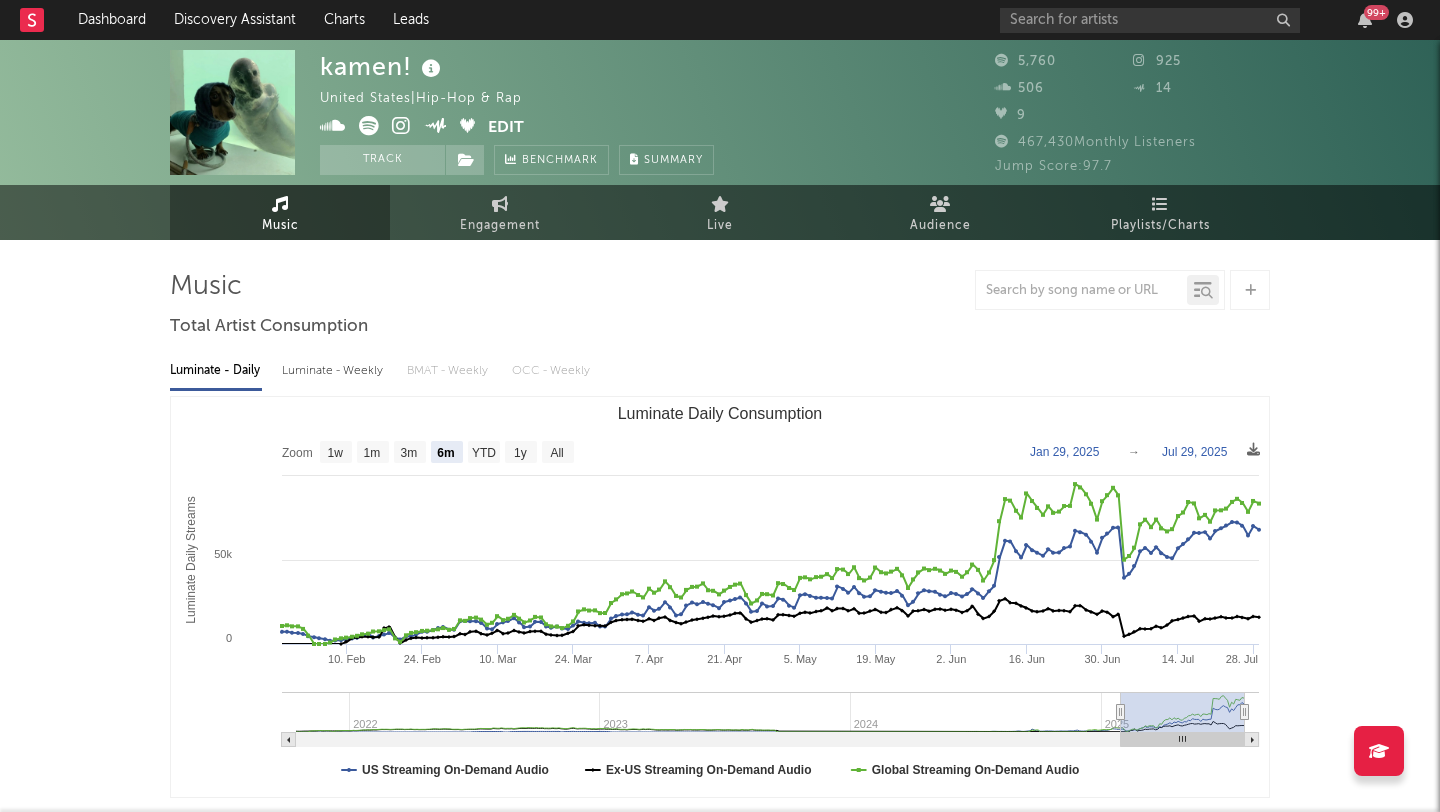 click at bounding box center (401, 126) 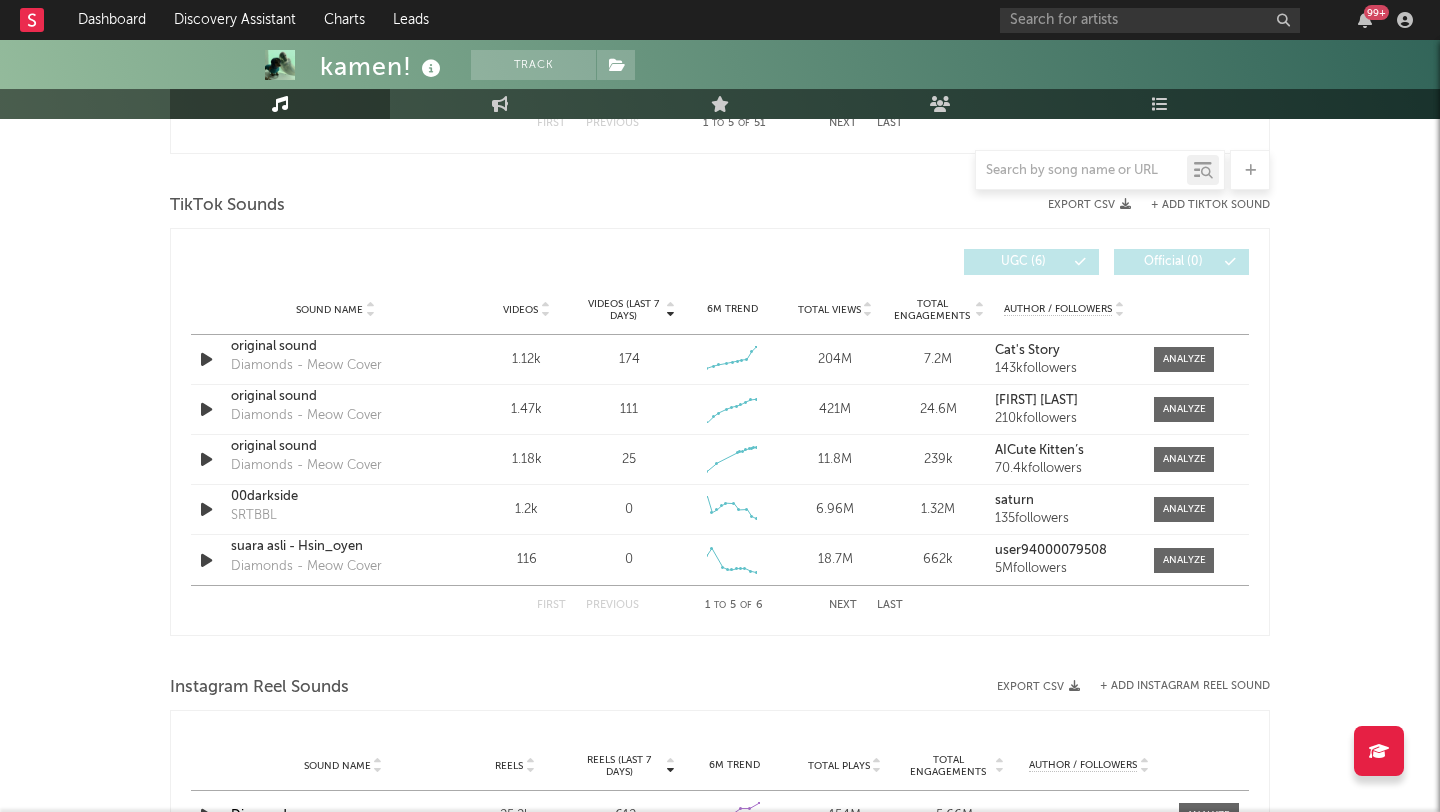 scroll, scrollTop: 1295, scrollLeft: 0, axis: vertical 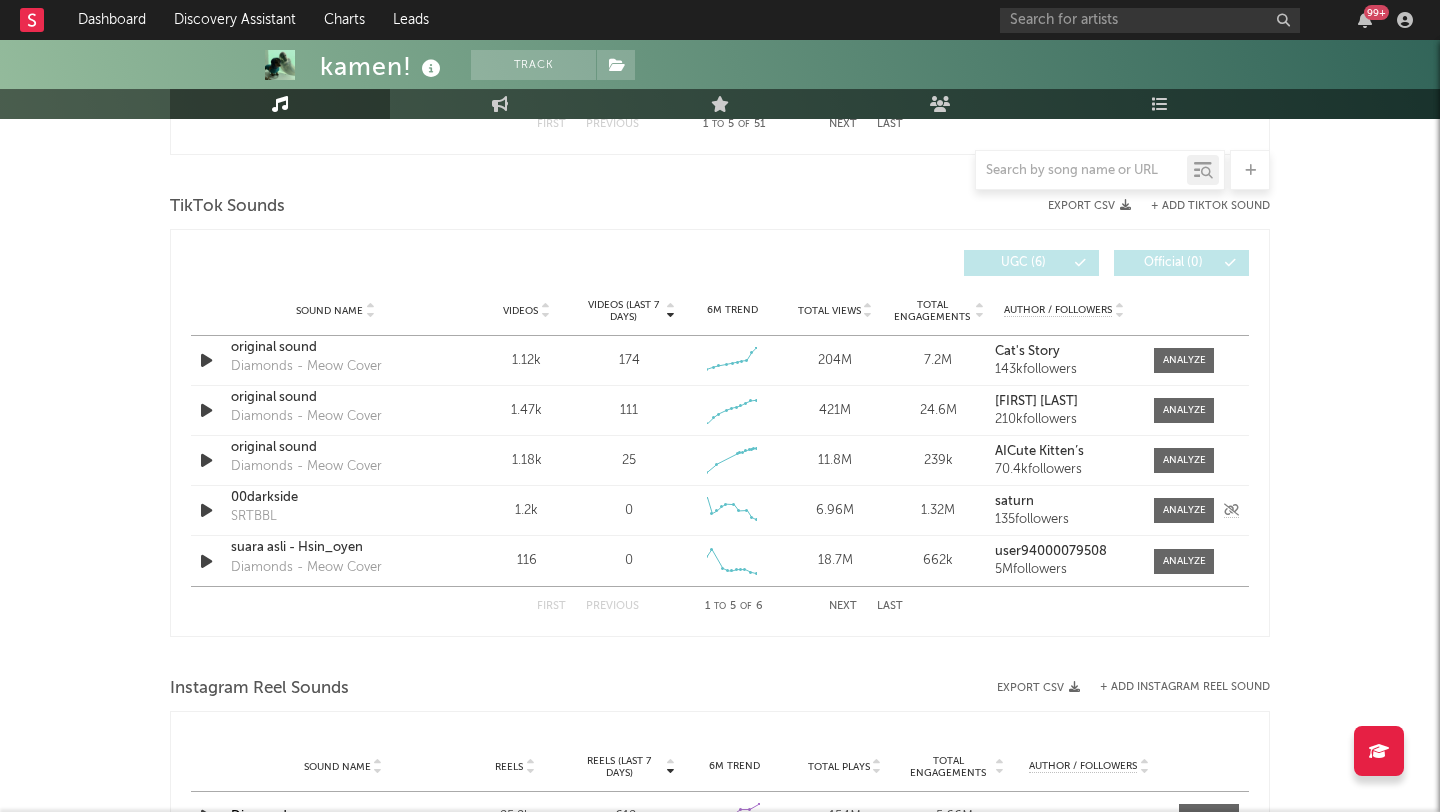 click at bounding box center (206, 510) 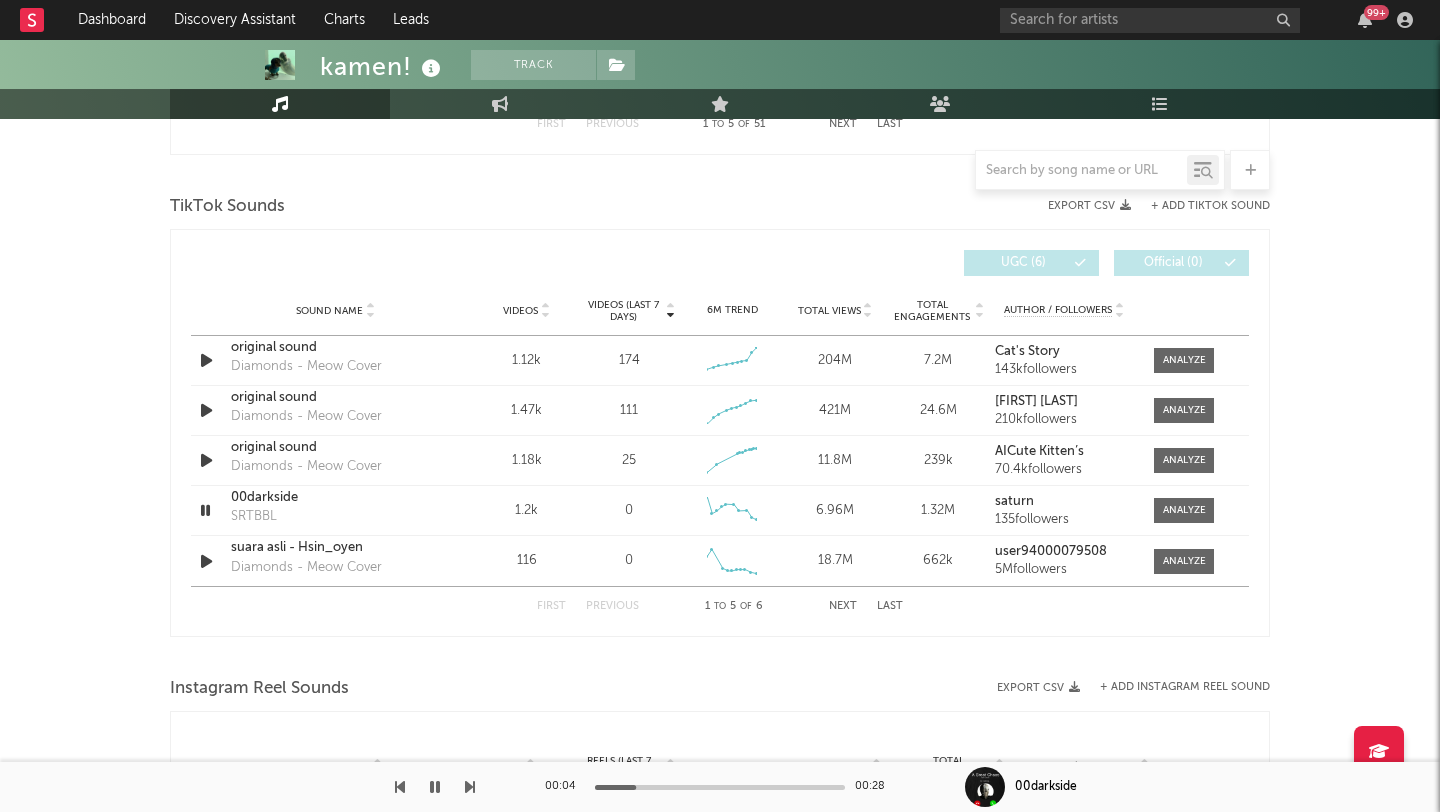 click on "Next" at bounding box center [843, 606] 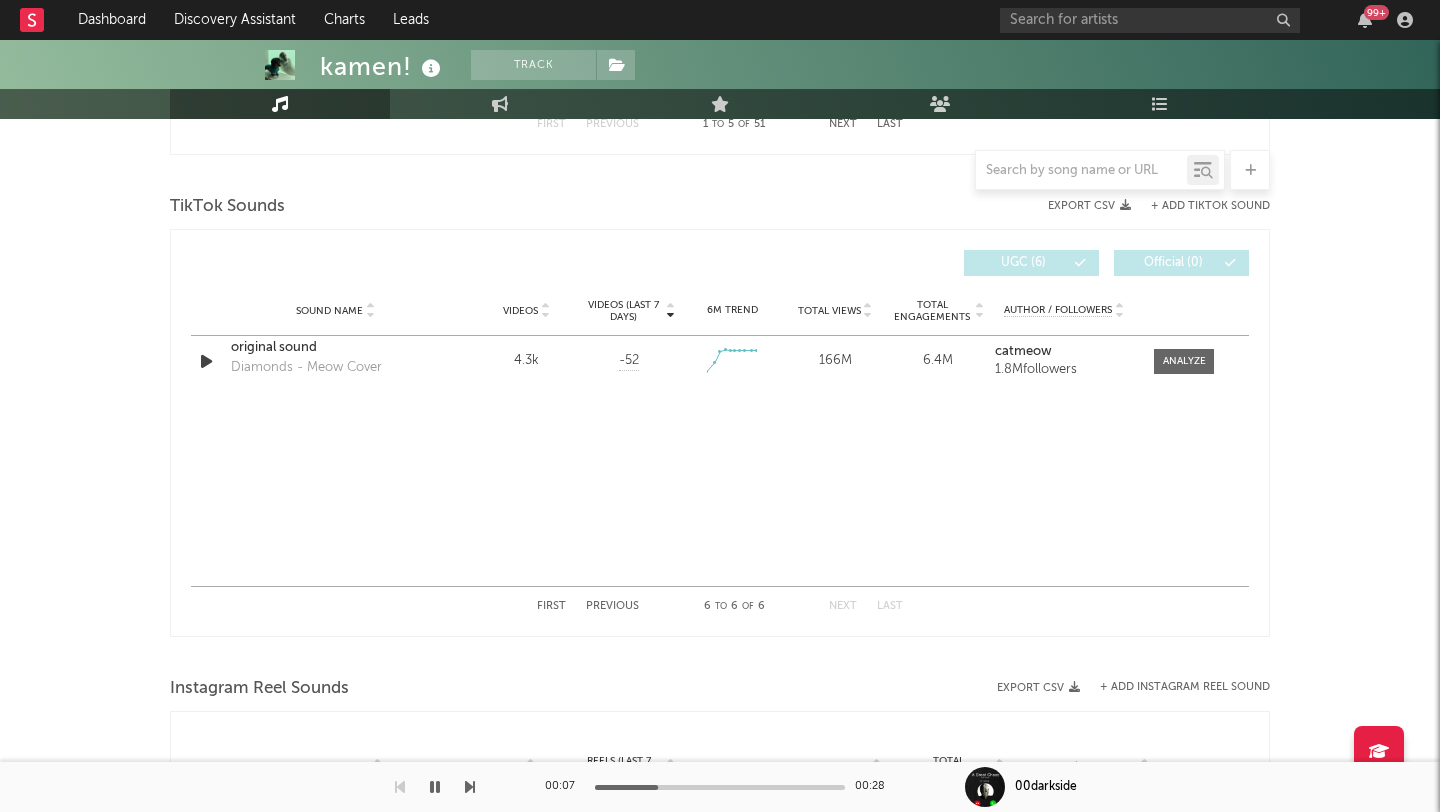 click on "Previous" at bounding box center (612, 606) 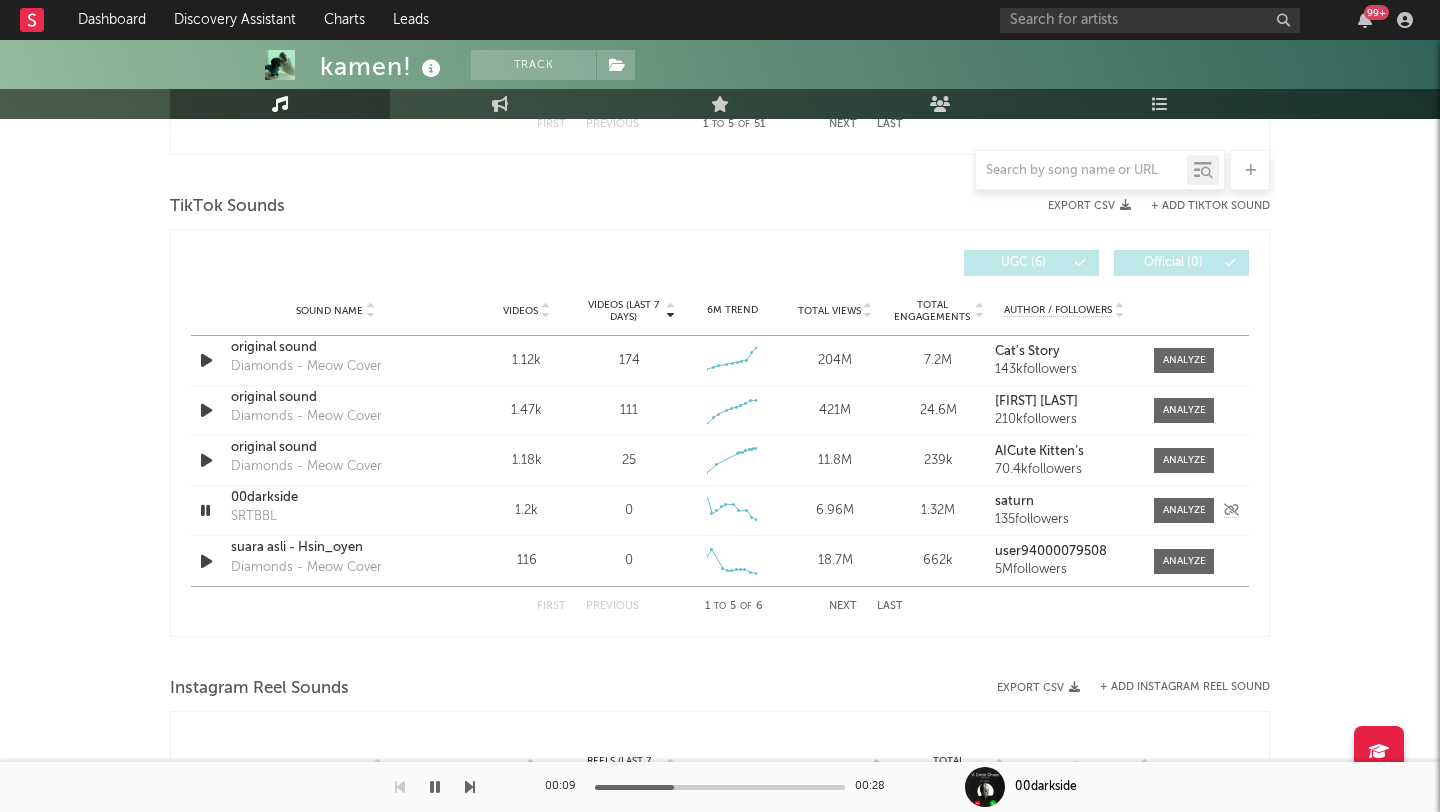 click at bounding box center [205, 510] 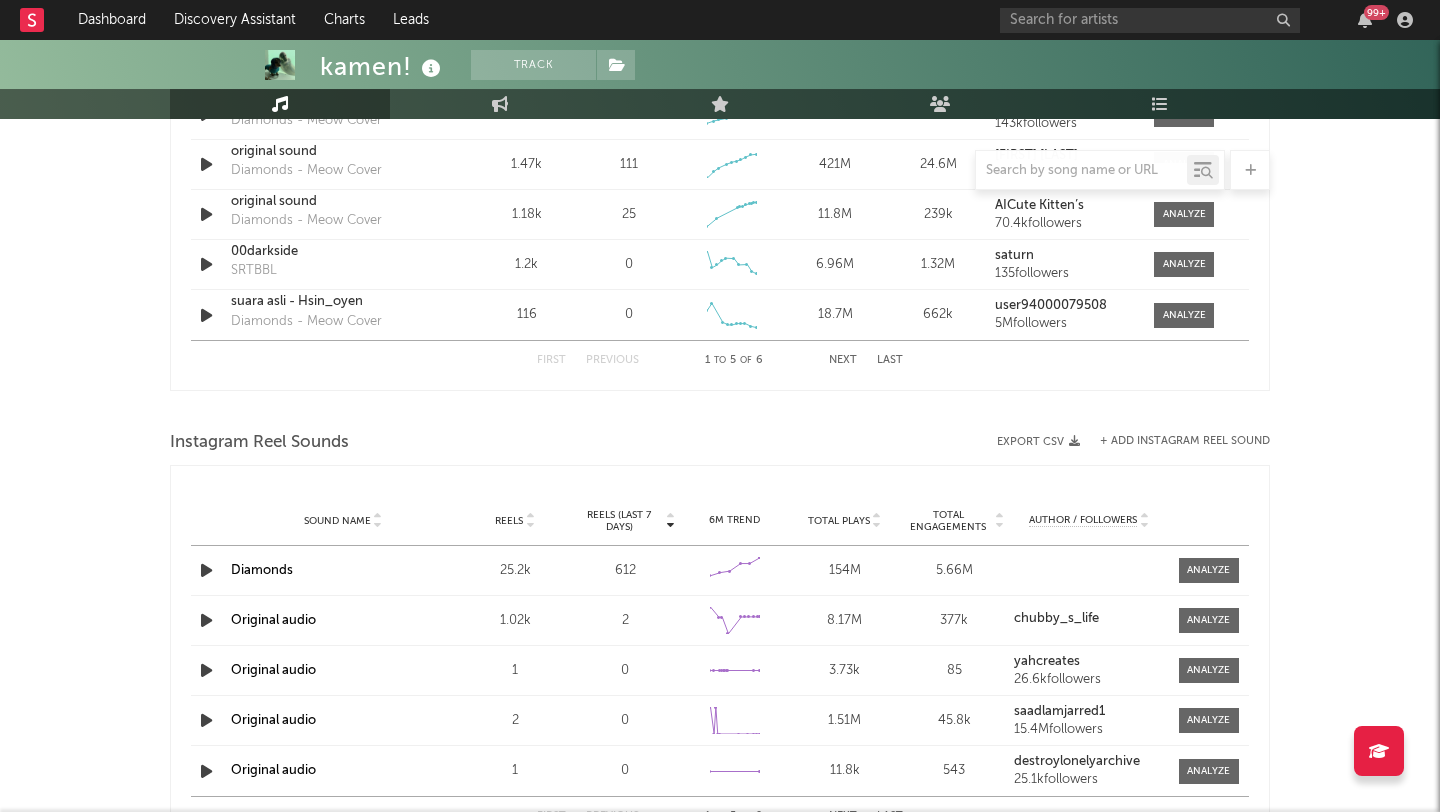 scroll, scrollTop: 1532, scrollLeft: 0, axis: vertical 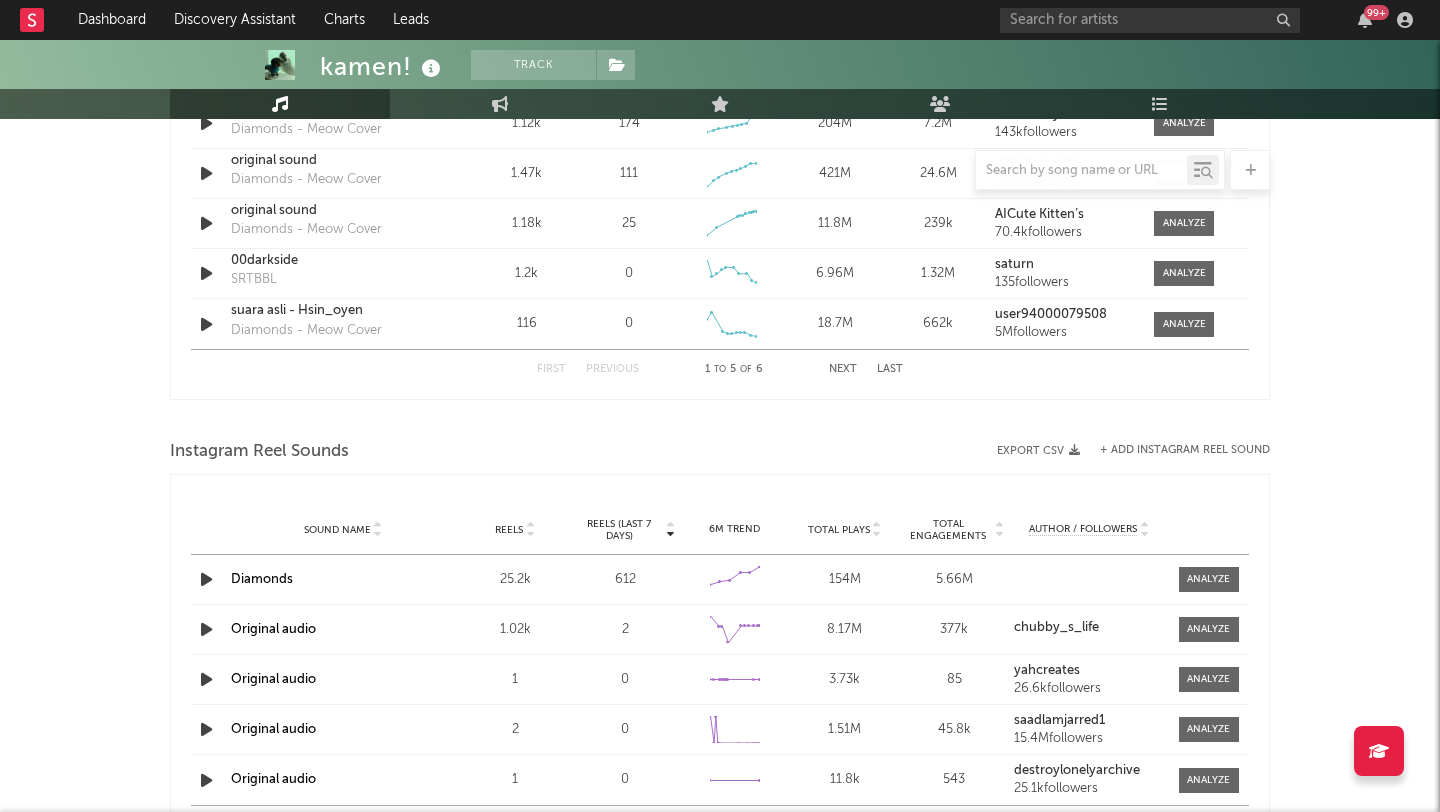 click at bounding box center [206, 579] 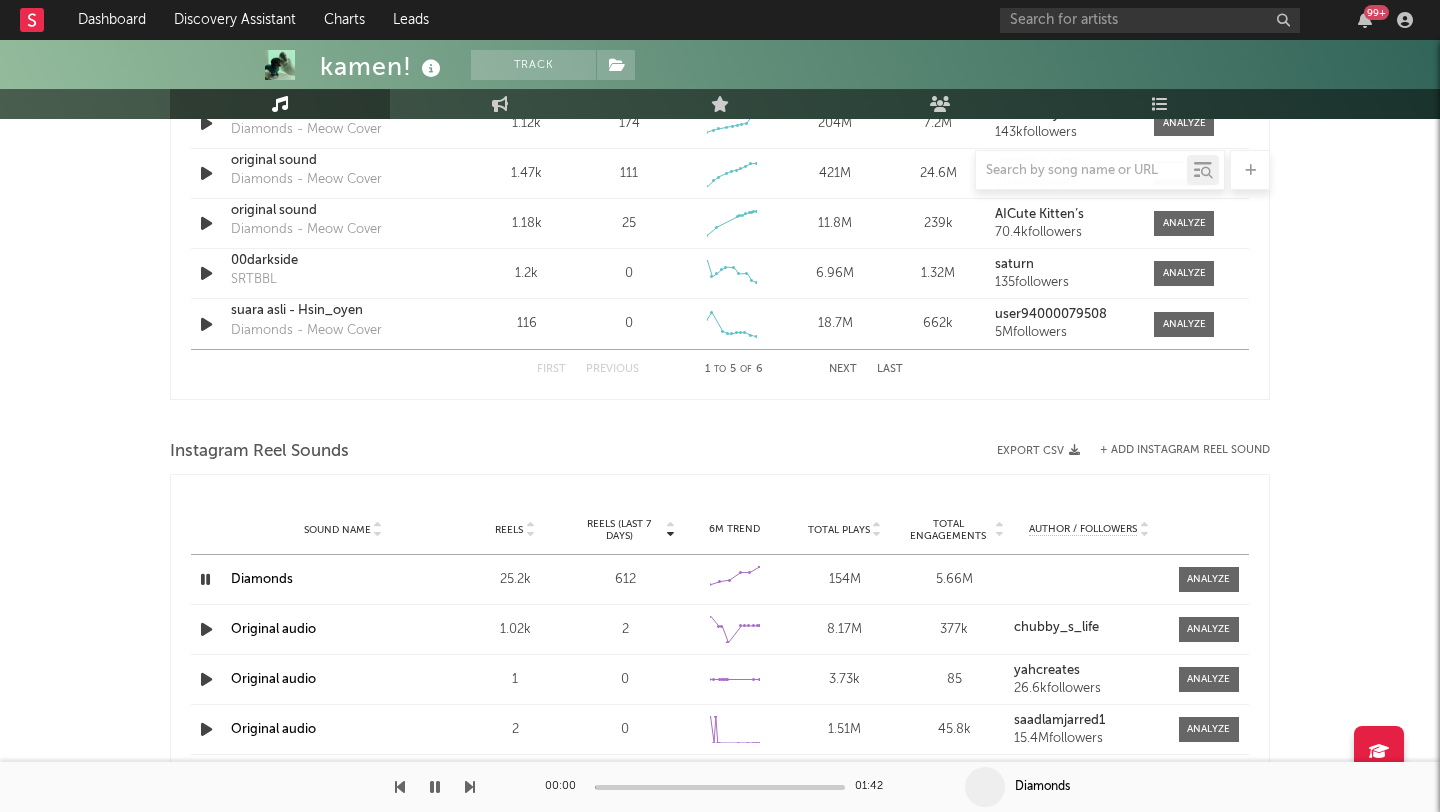 click at bounding box center [720, 787] 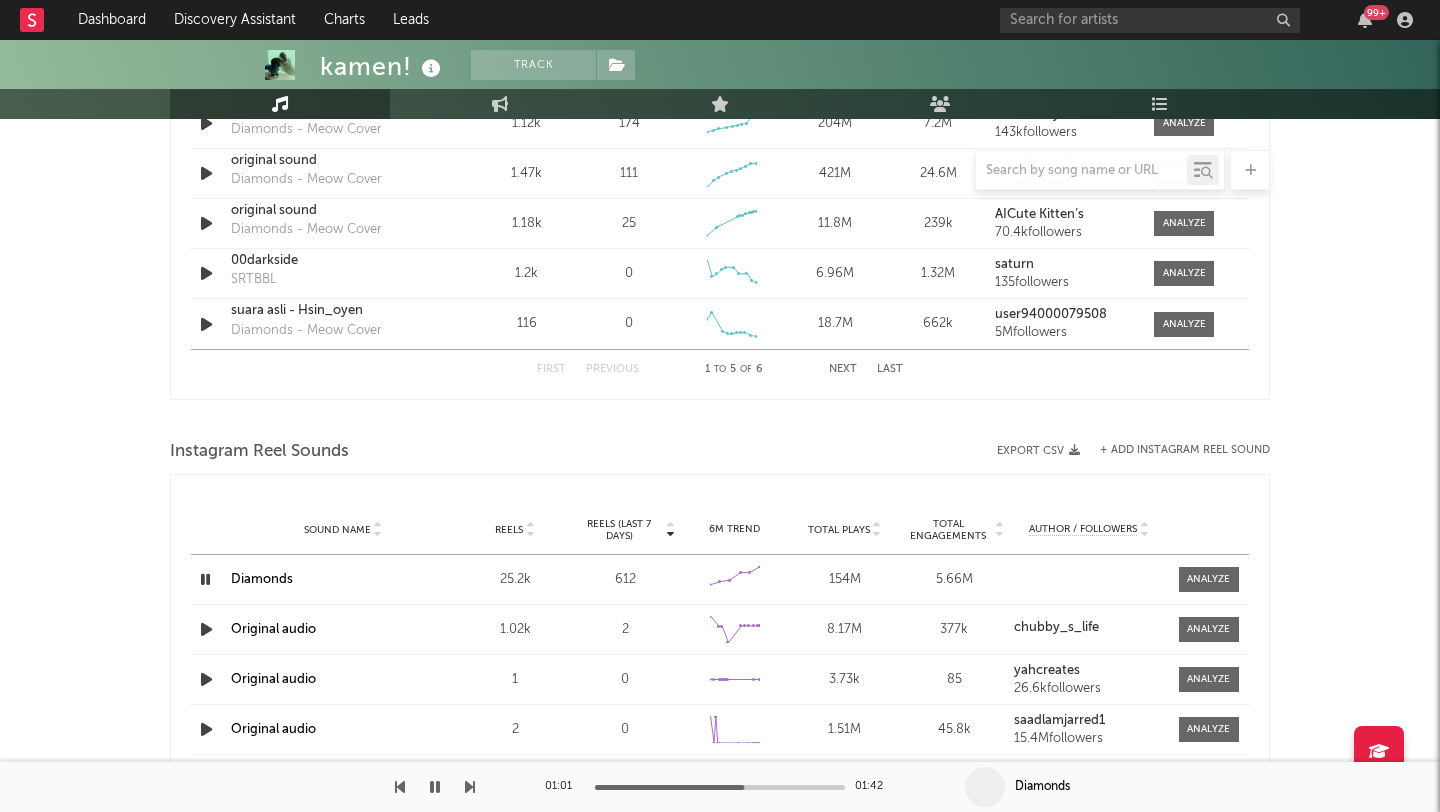 click at bounding box center [205, 579] 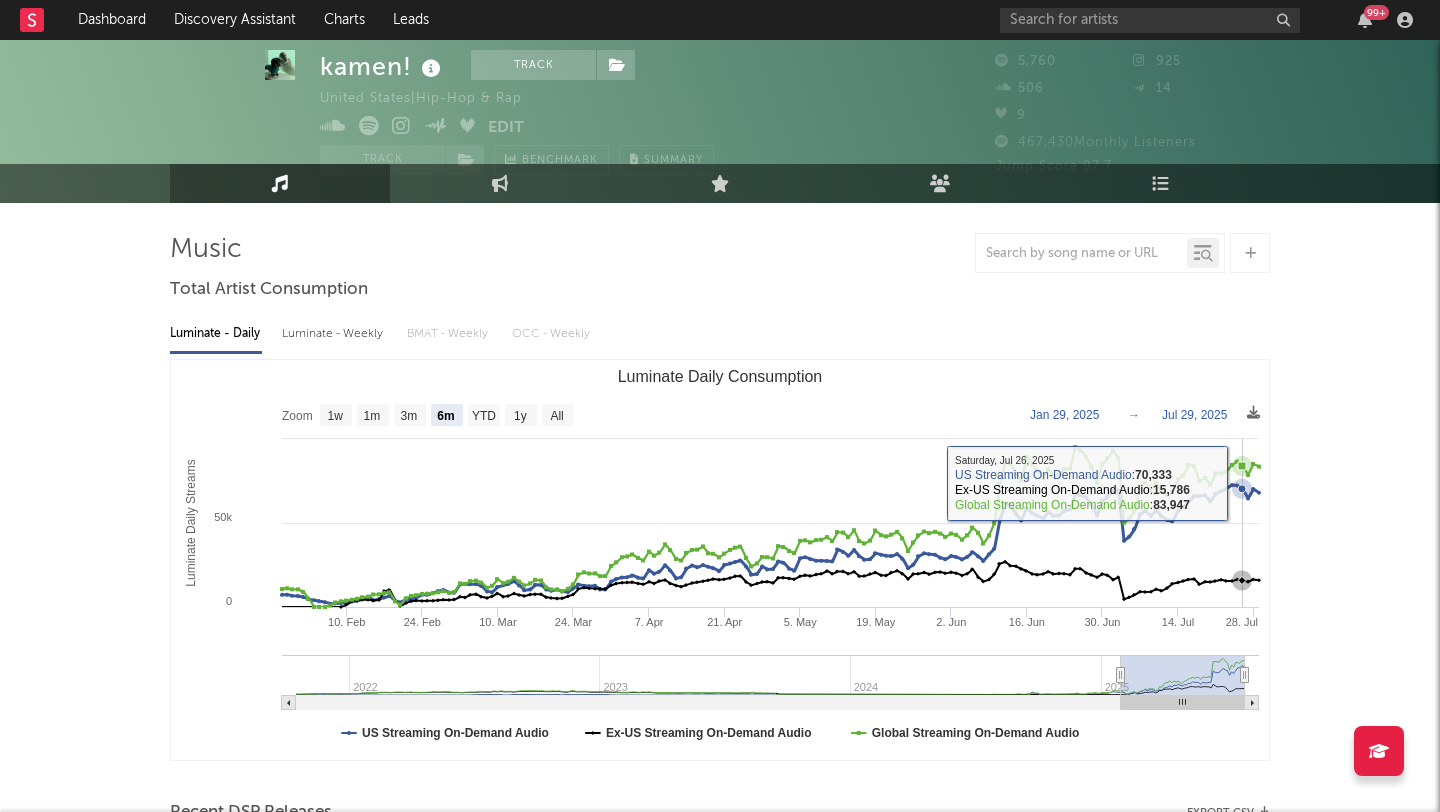 scroll, scrollTop: 0, scrollLeft: 0, axis: both 